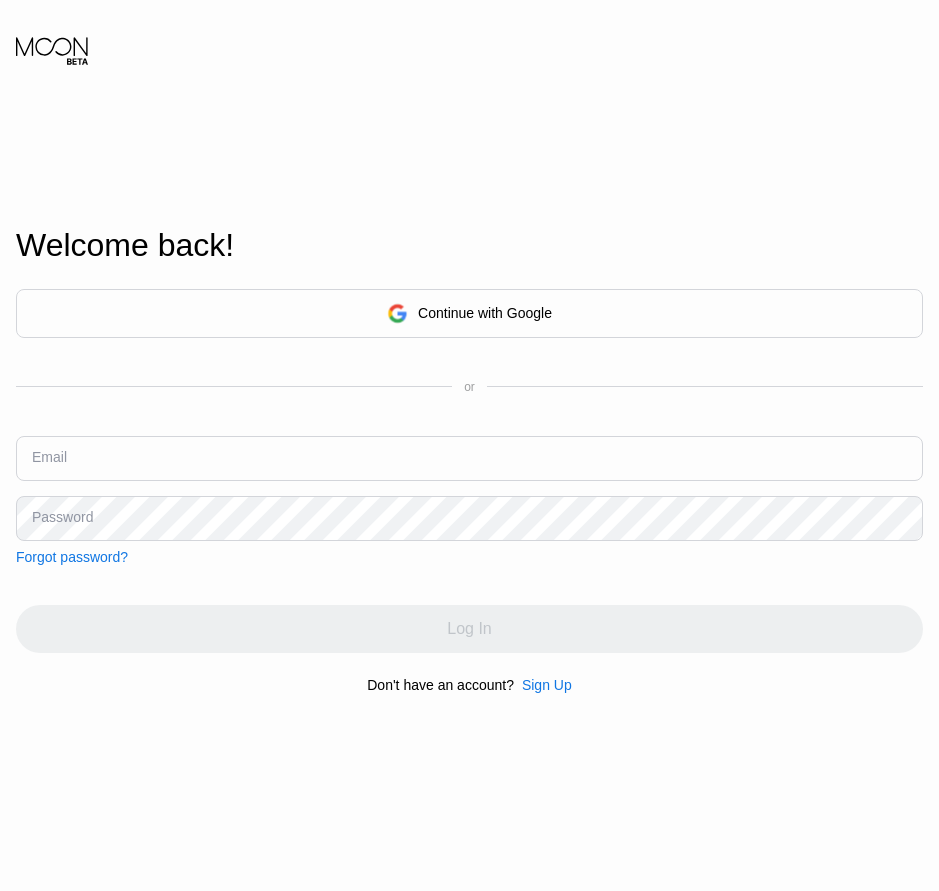 scroll, scrollTop: 0, scrollLeft: 0, axis: both 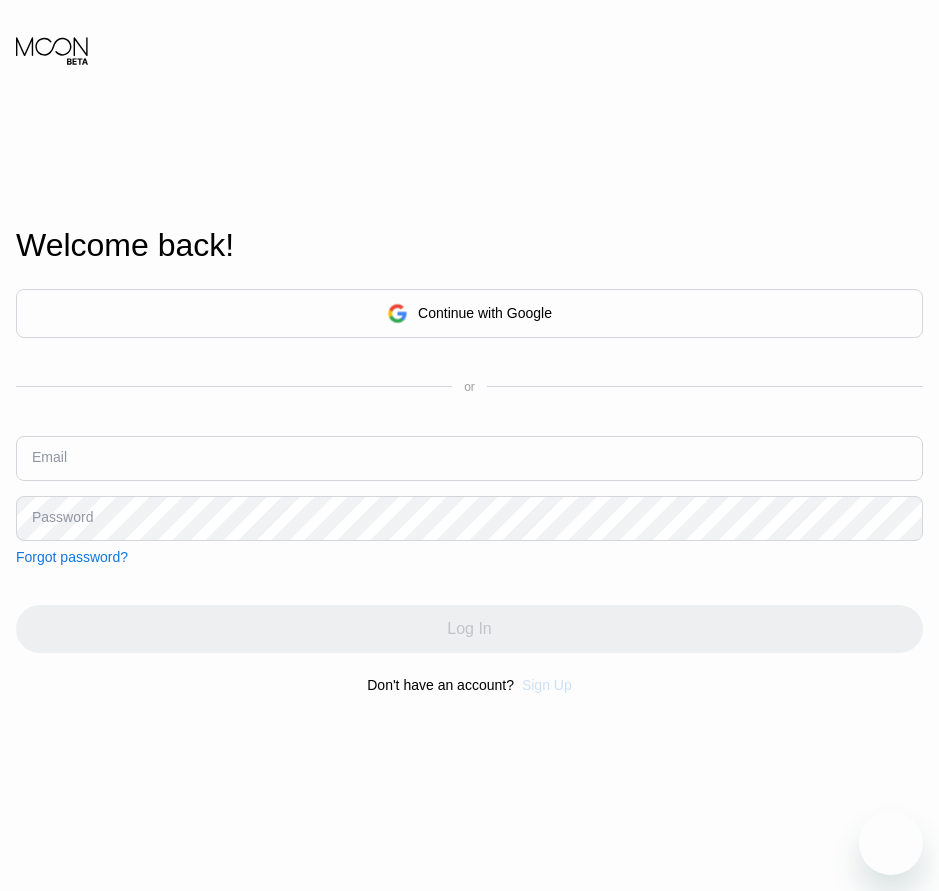 click on "Sign Up" at bounding box center [547, 685] 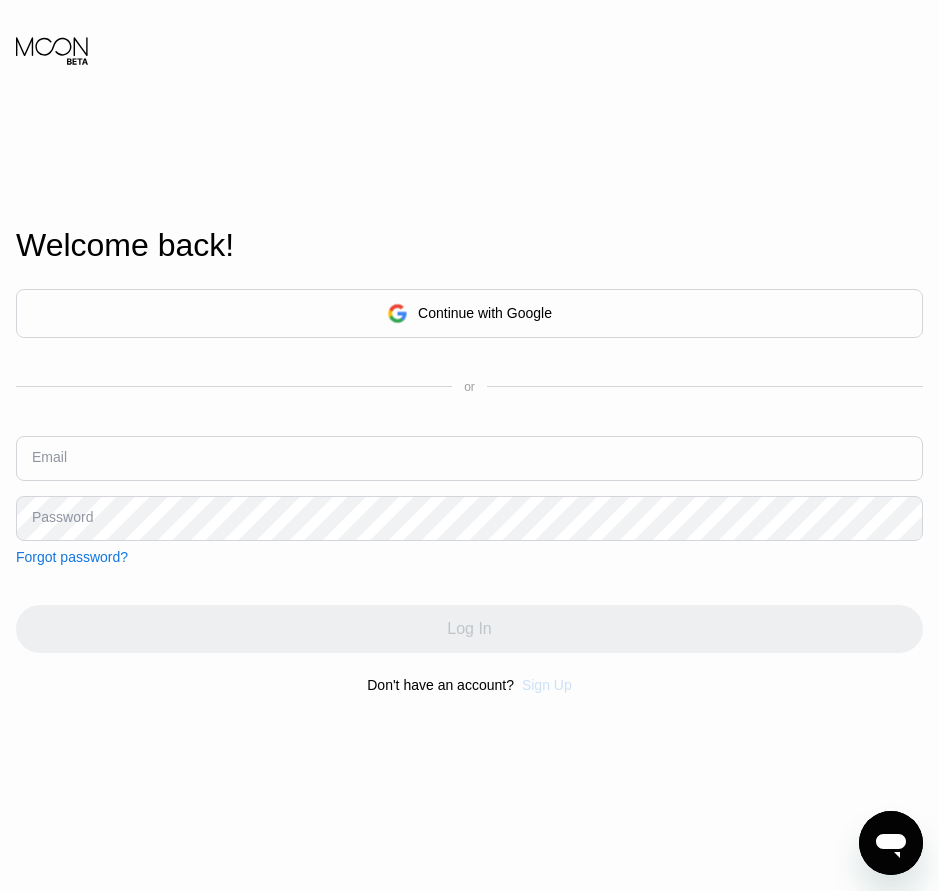 scroll, scrollTop: 0, scrollLeft: 0, axis: both 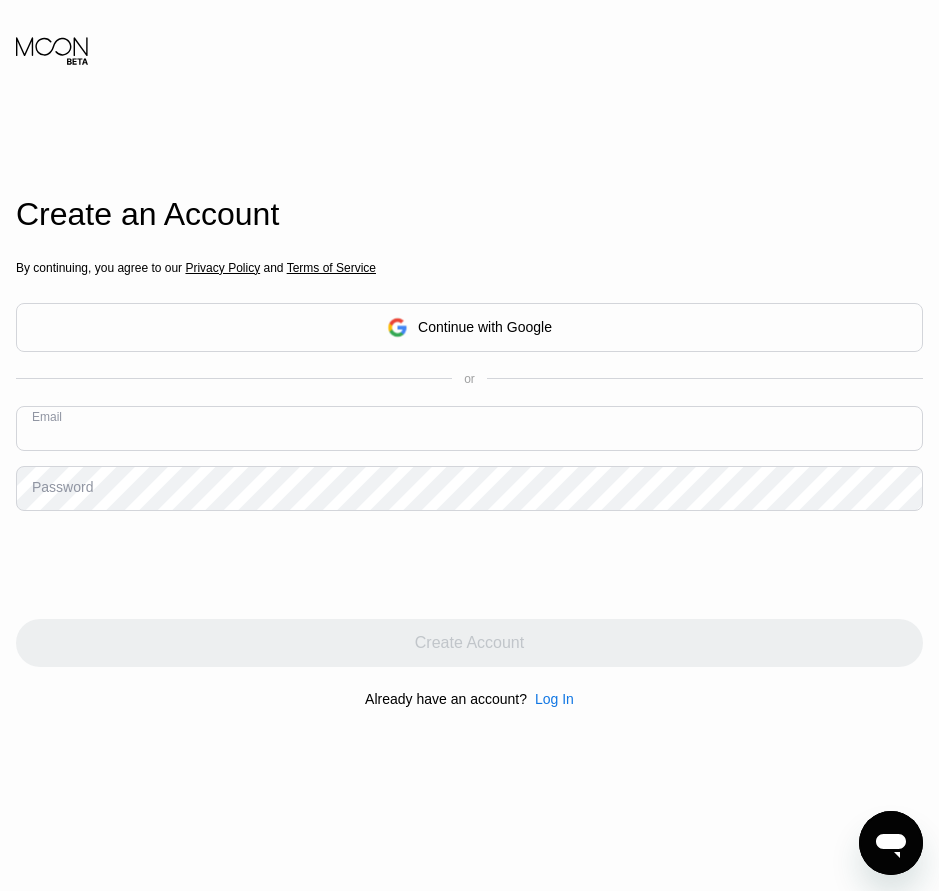 paste on "[EMAIL]" 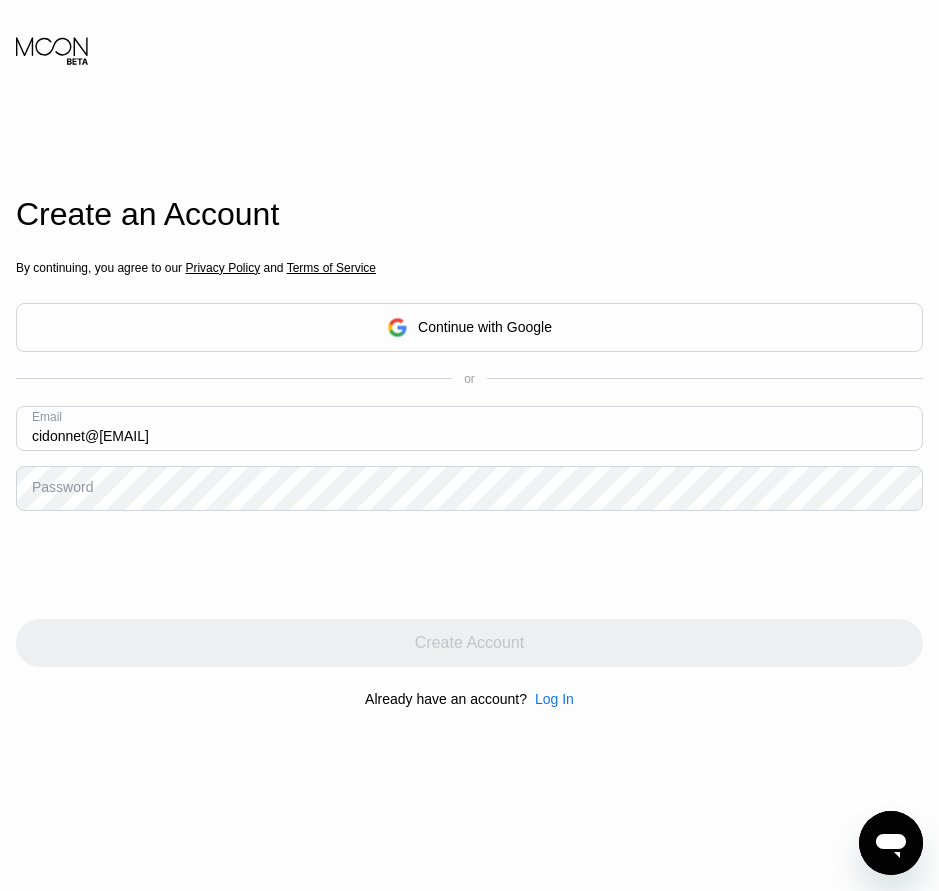 type on "[EMAIL]" 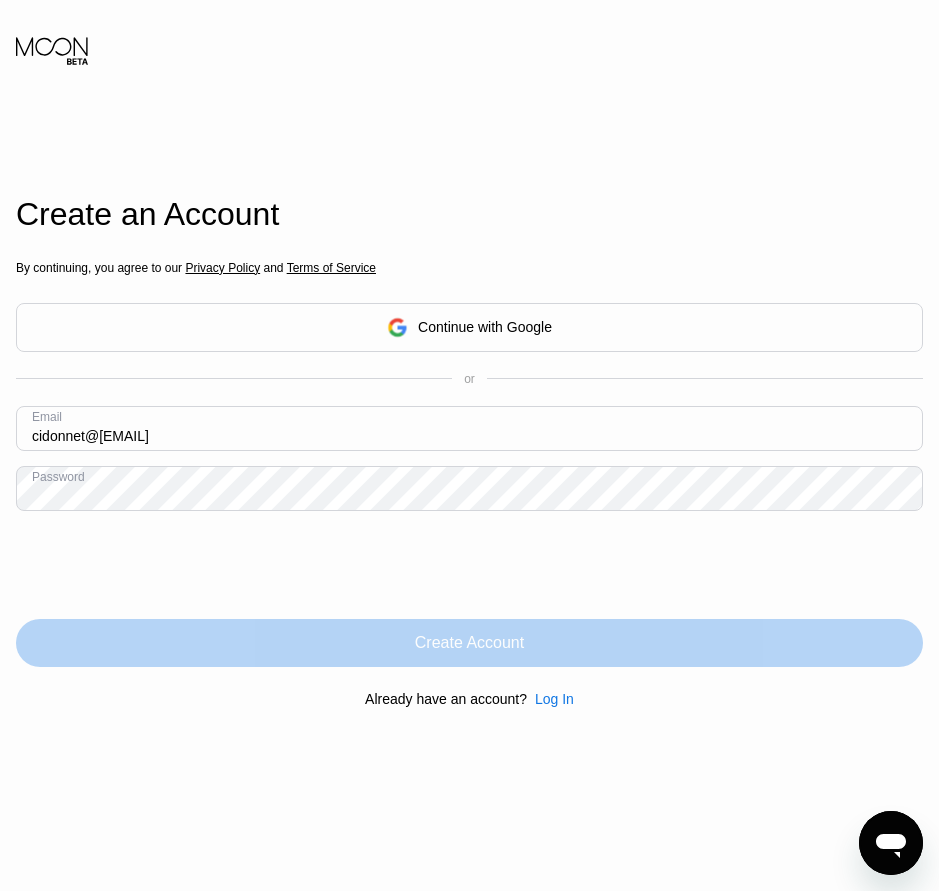 click on "Create Account" at bounding box center (469, 643) 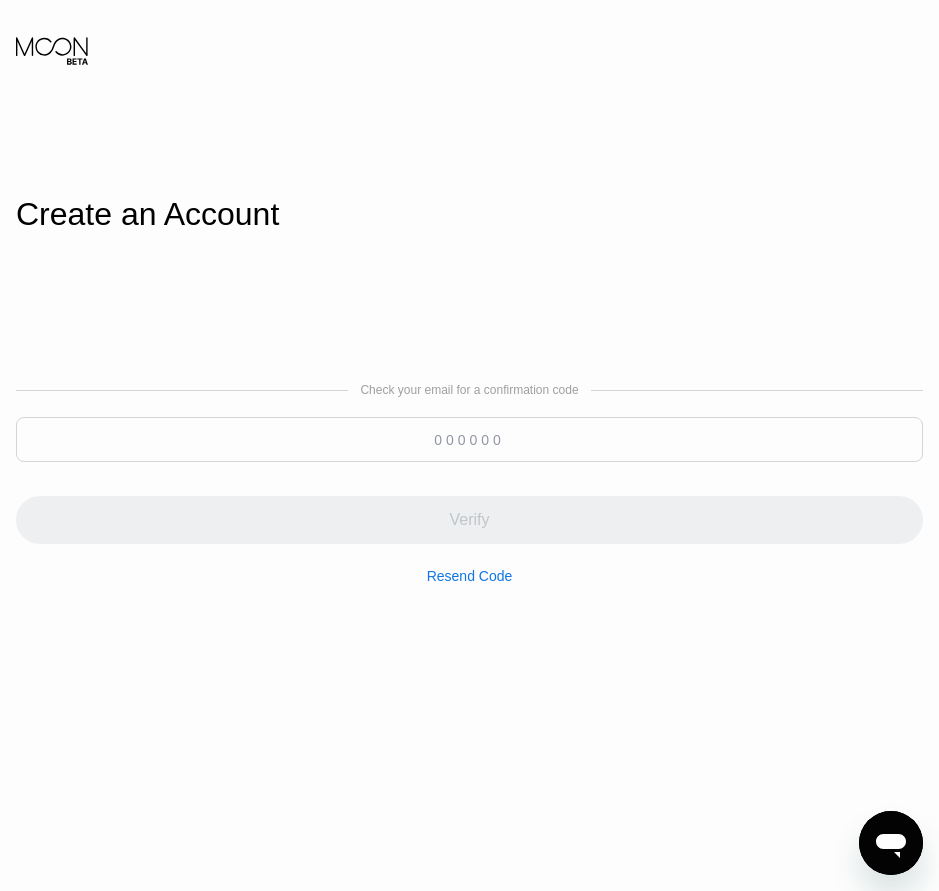 paste on "695039" 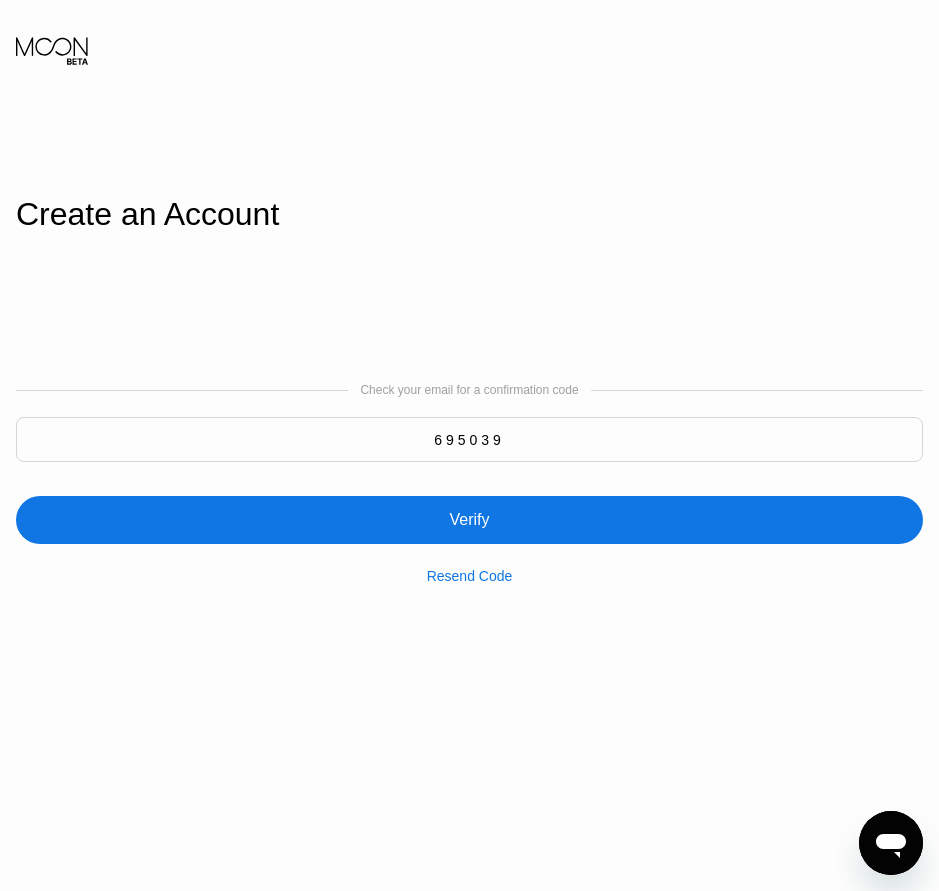 type on "695039" 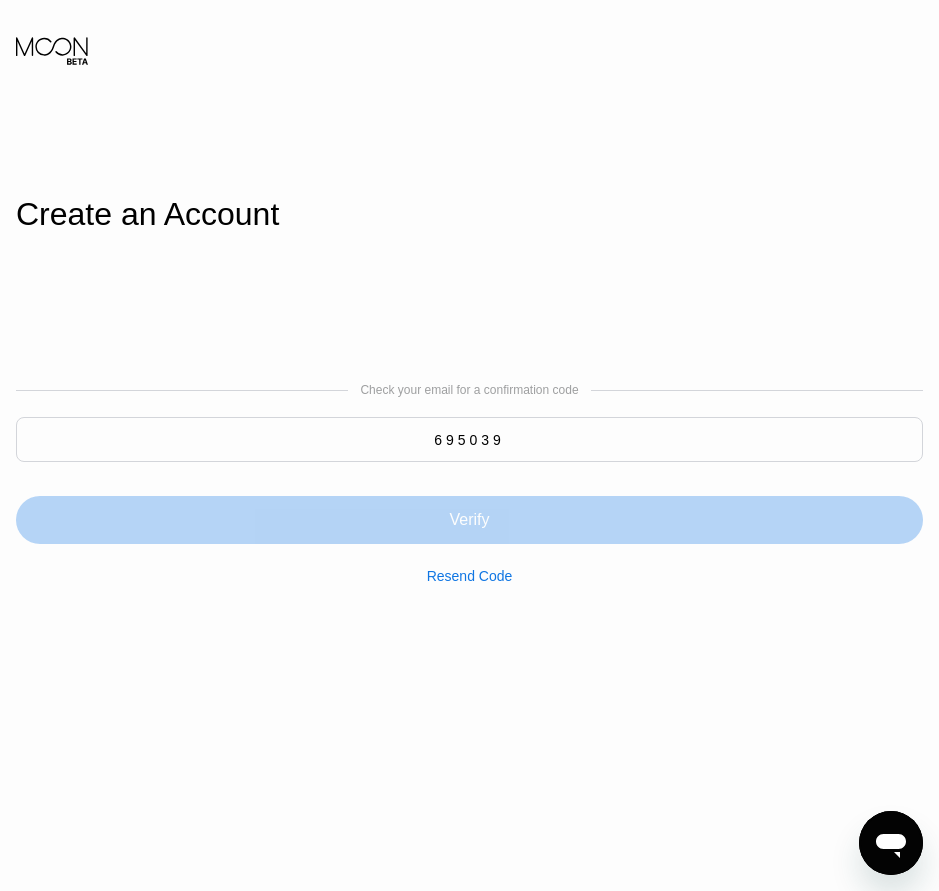 click on "Verify" at bounding box center (469, 520) 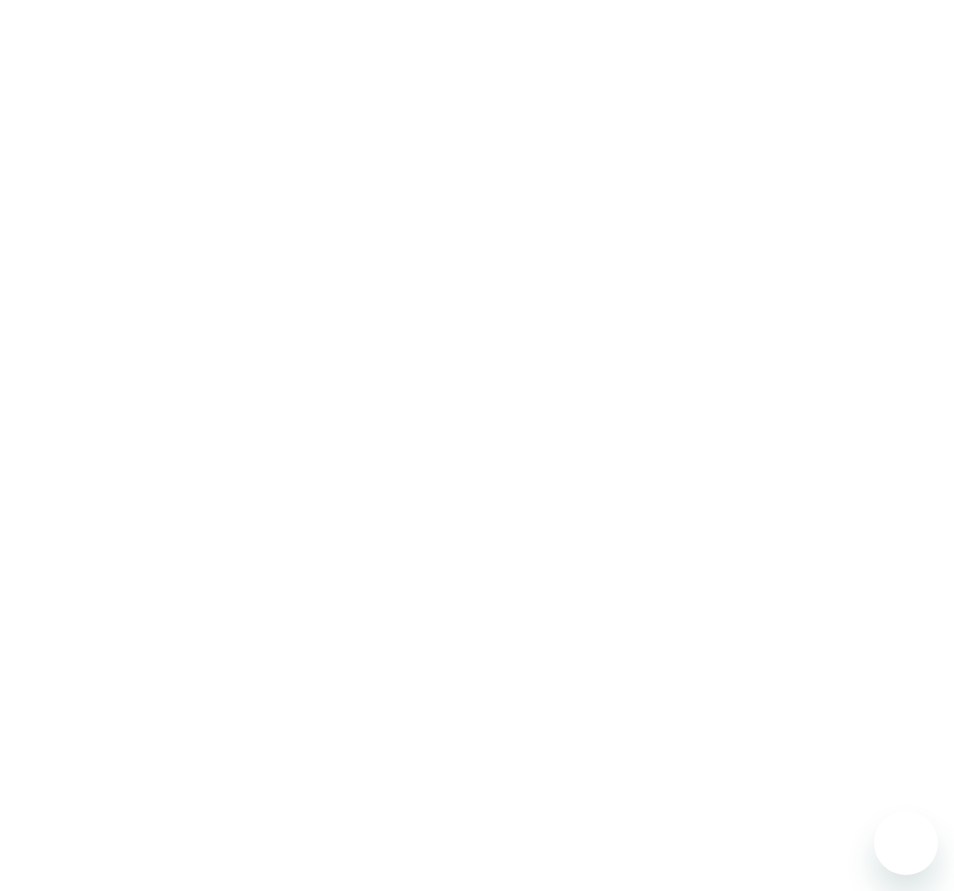 scroll, scrollTop: 0, scrollLeft: 0, axis: both 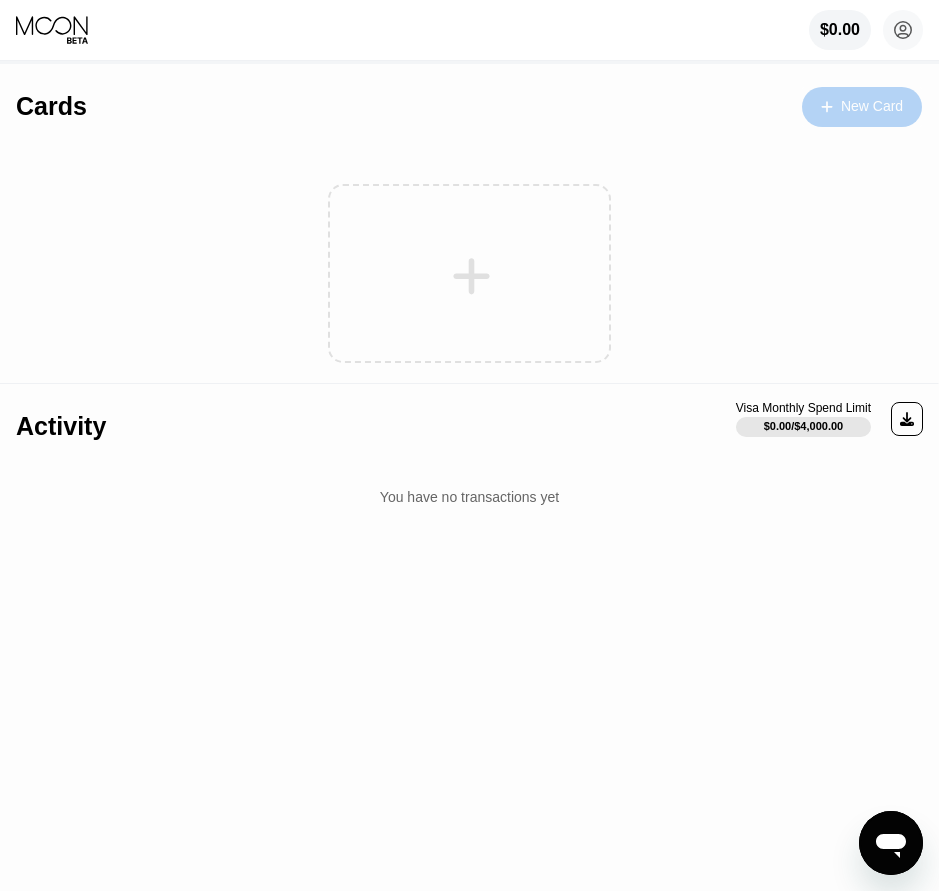 click on "New Card" at bounding box center (872, 106) 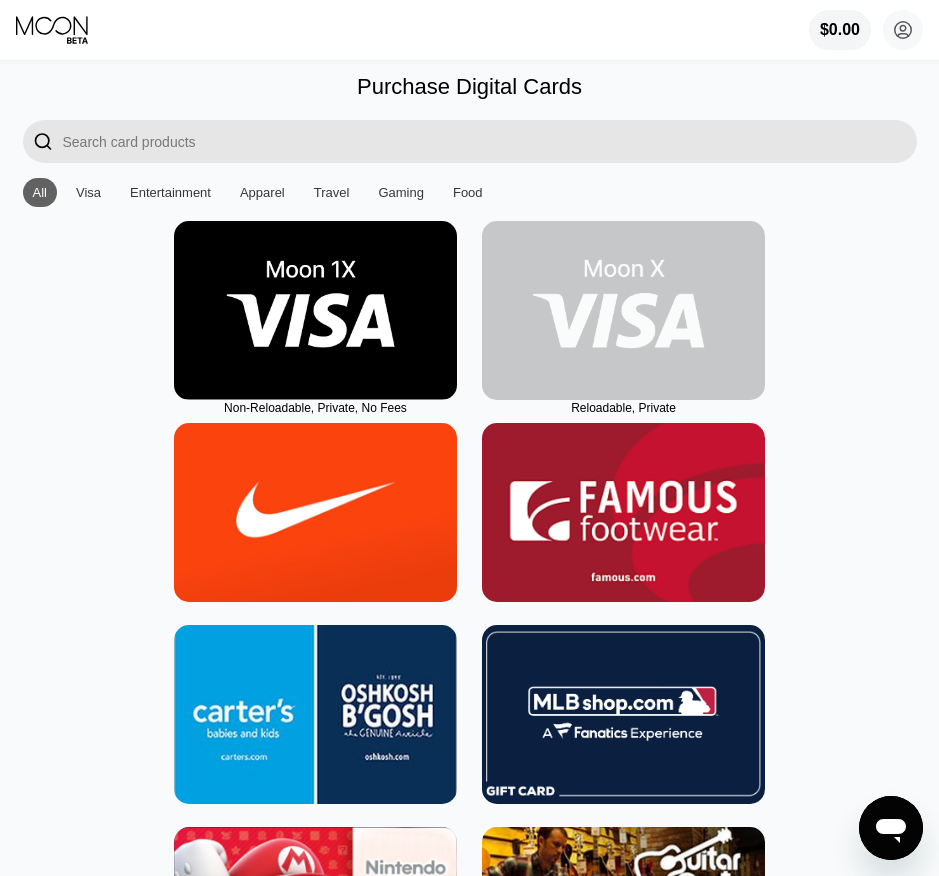 click at bounding box center [623, 310] 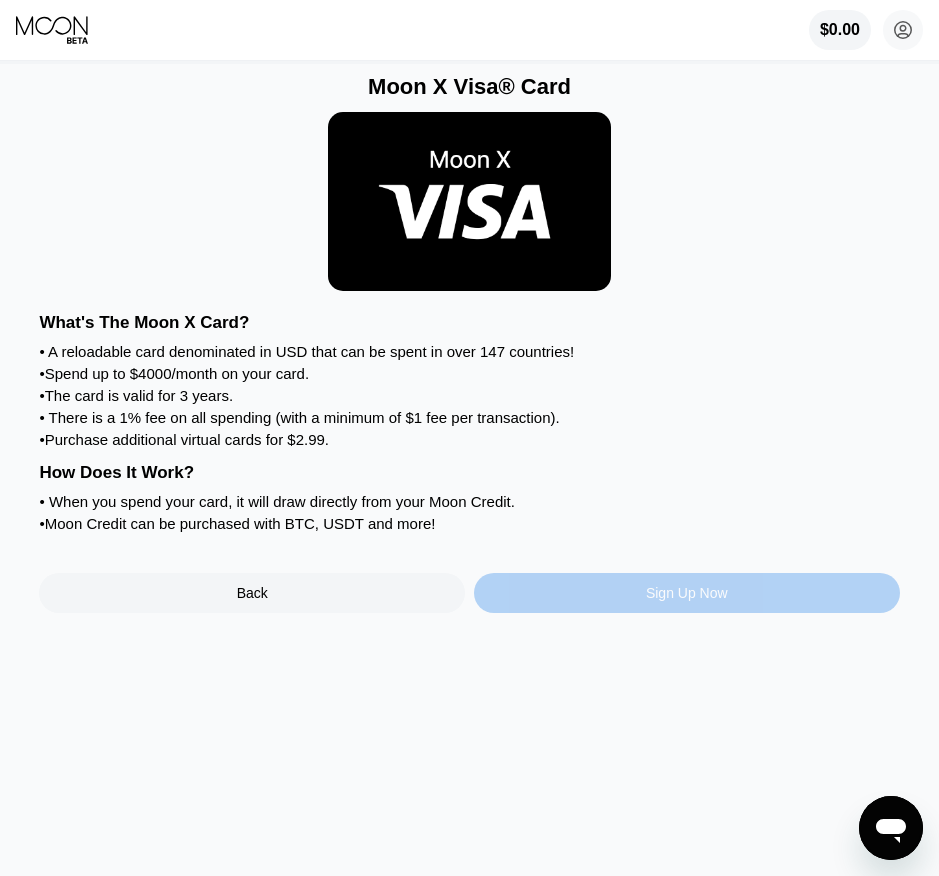 click on "Sign Up Now" at bounding box center [687, 593] 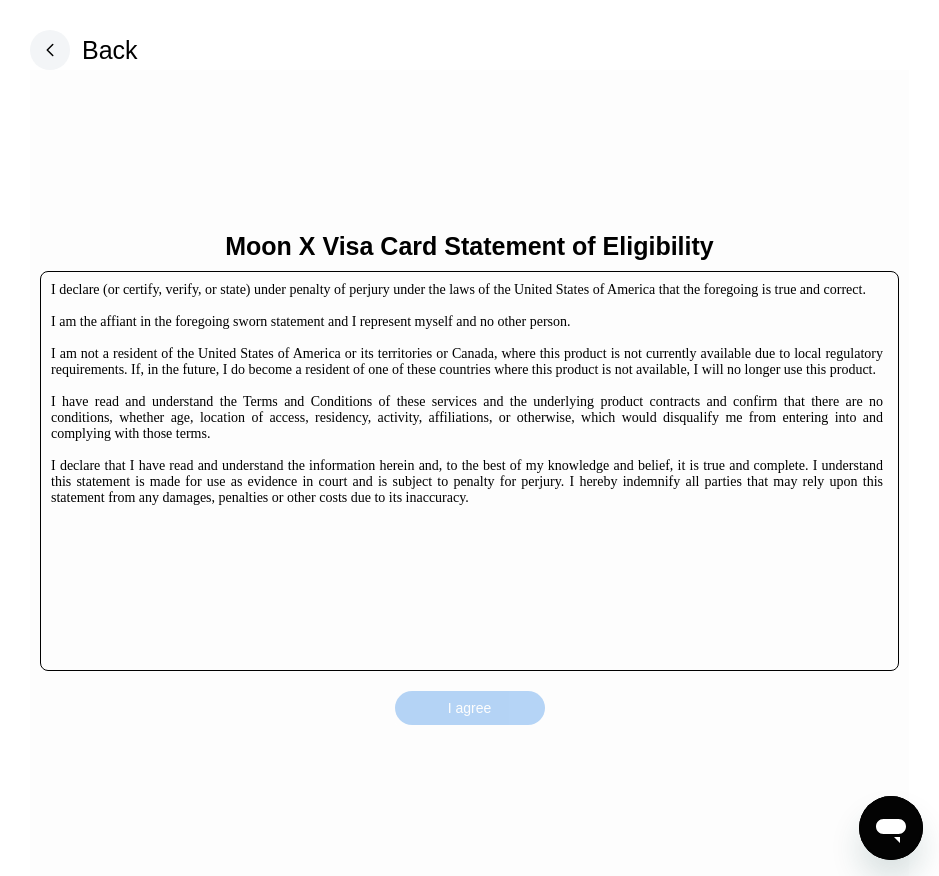 click on "I agree" at bounding box center (470, 708) 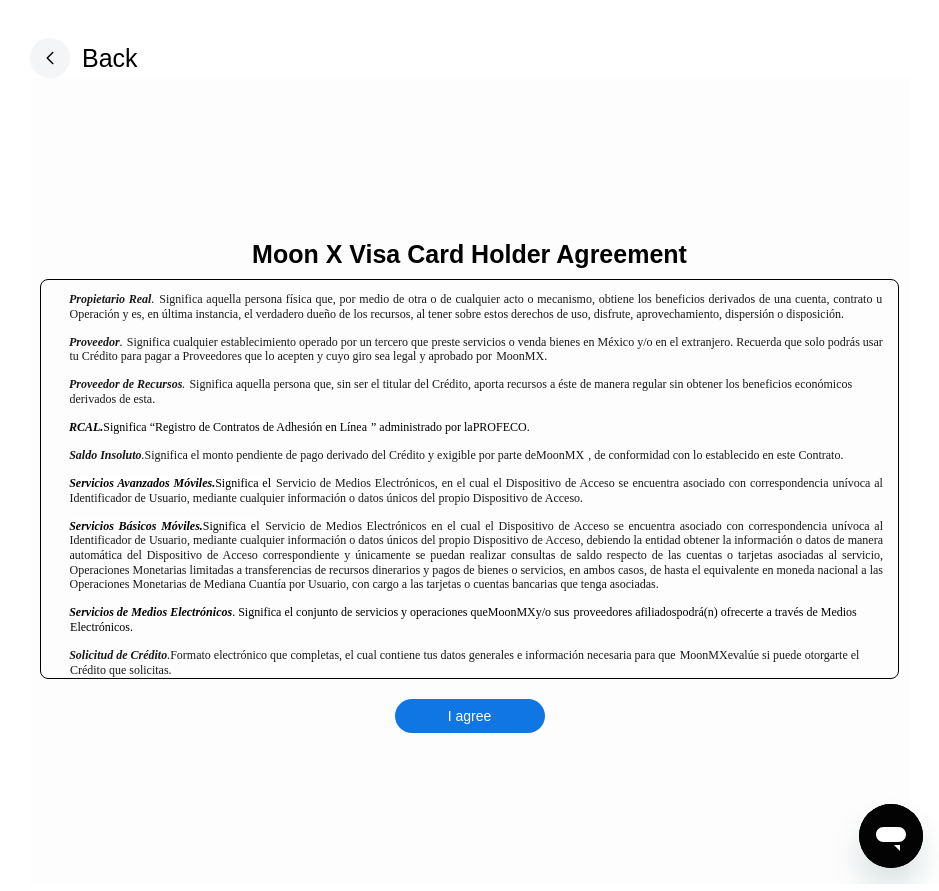 scroll, scrollTop: 2520, scrollLeft: 0, axis: vertical 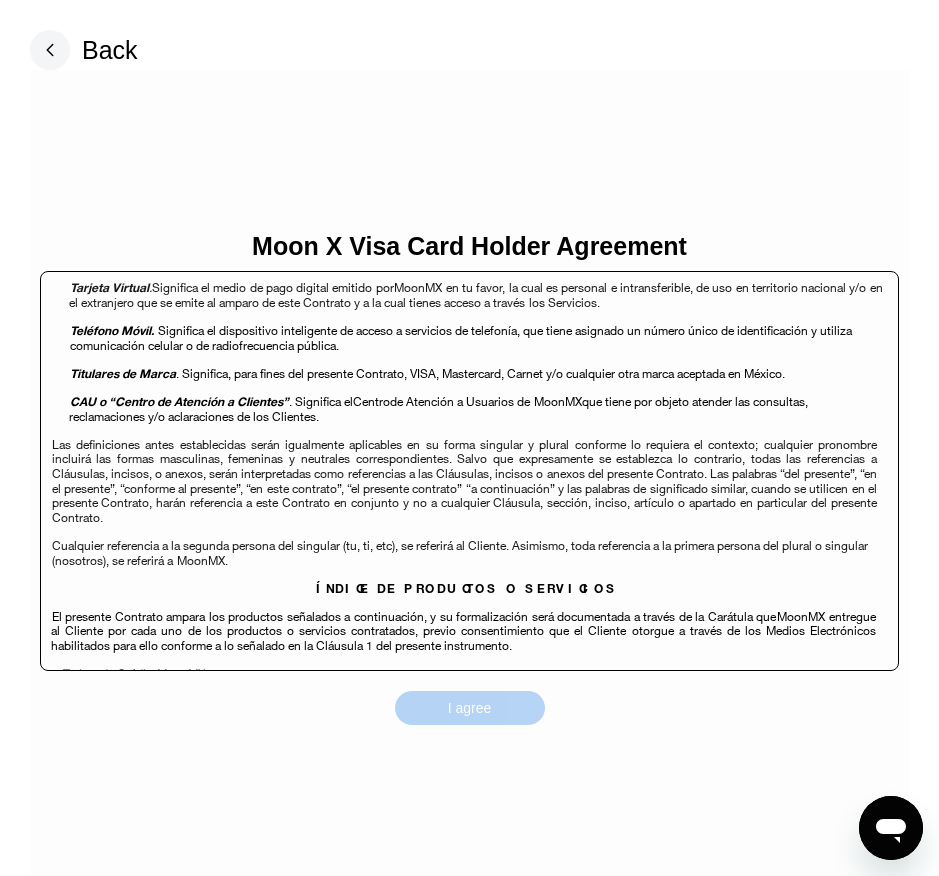 click on "I agree" at bounding box center [470, 708] 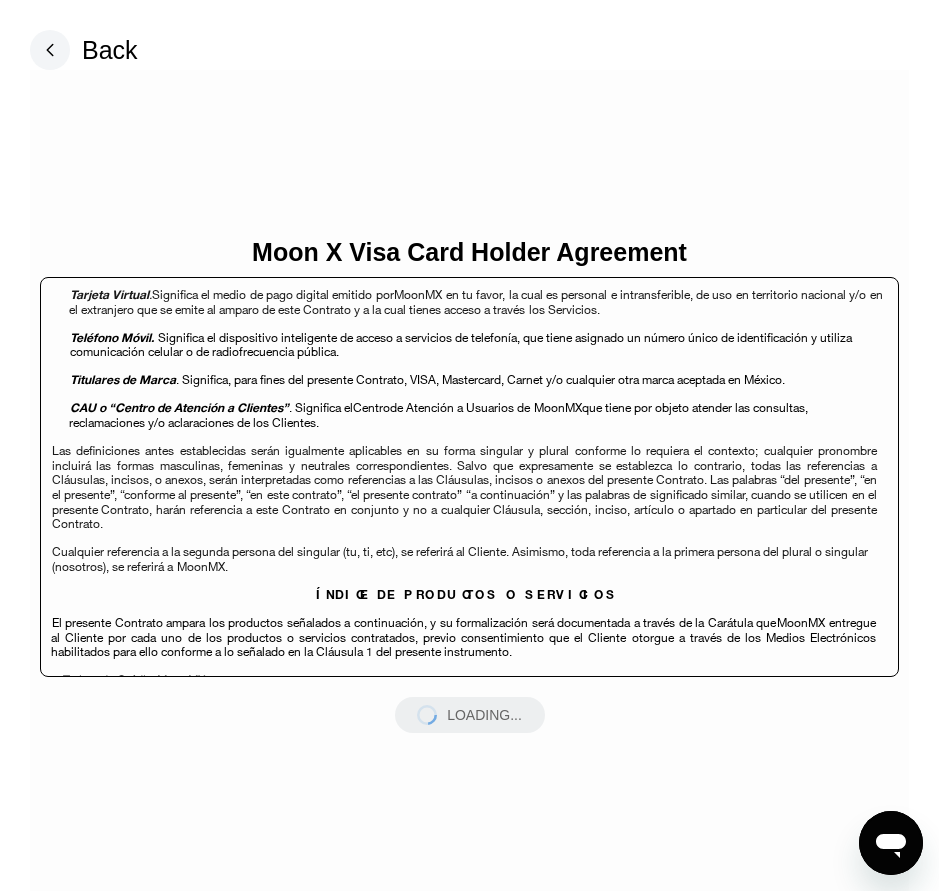 scroll, scrollTop: 2520, scrollLeft: 0, axis: vertical 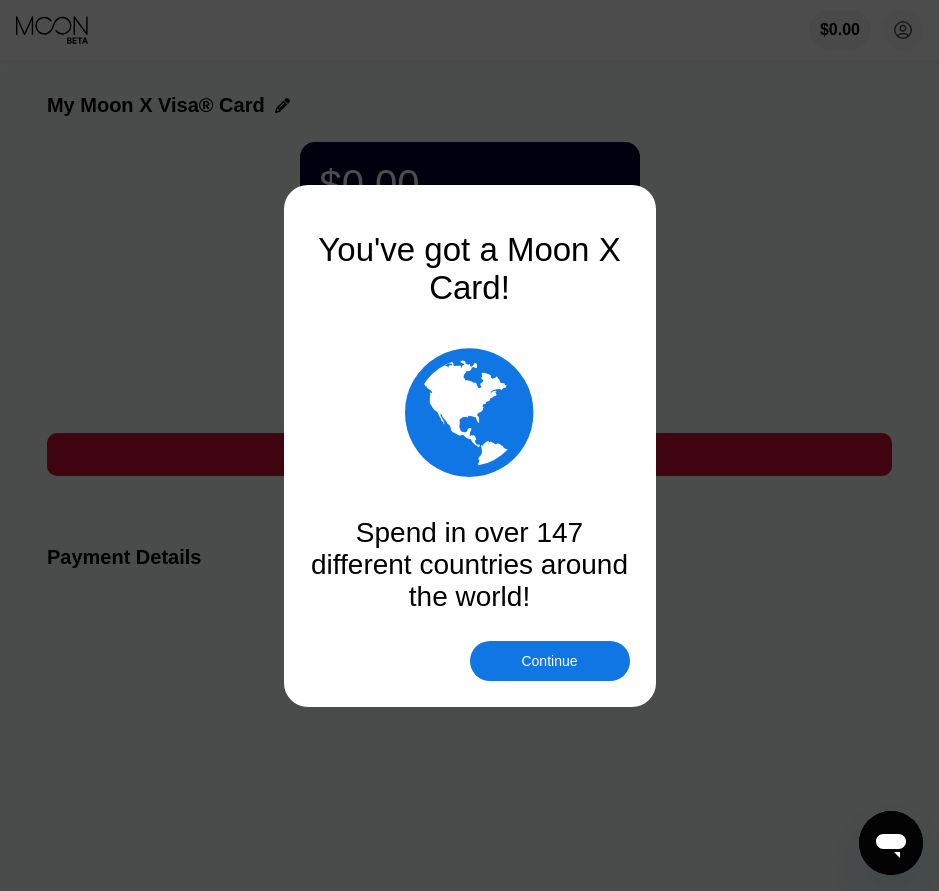 click on "Continue" at bounding box center [550, 661] 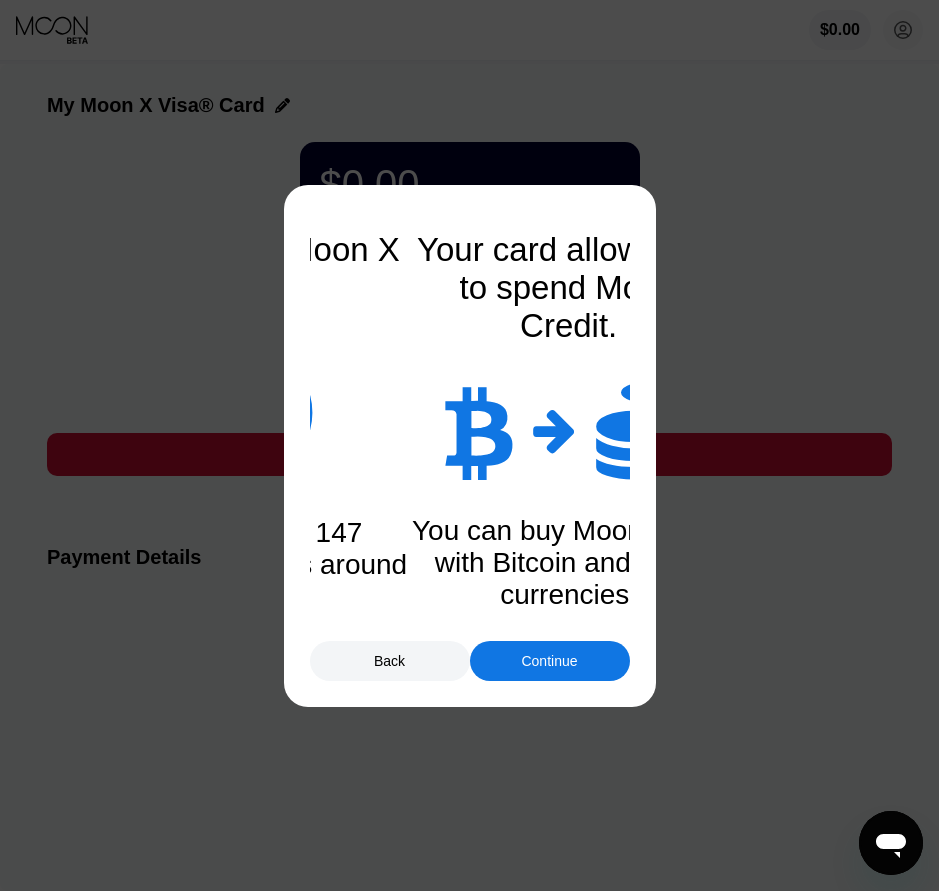 click on "Continue" at bounding box center (550, 661) 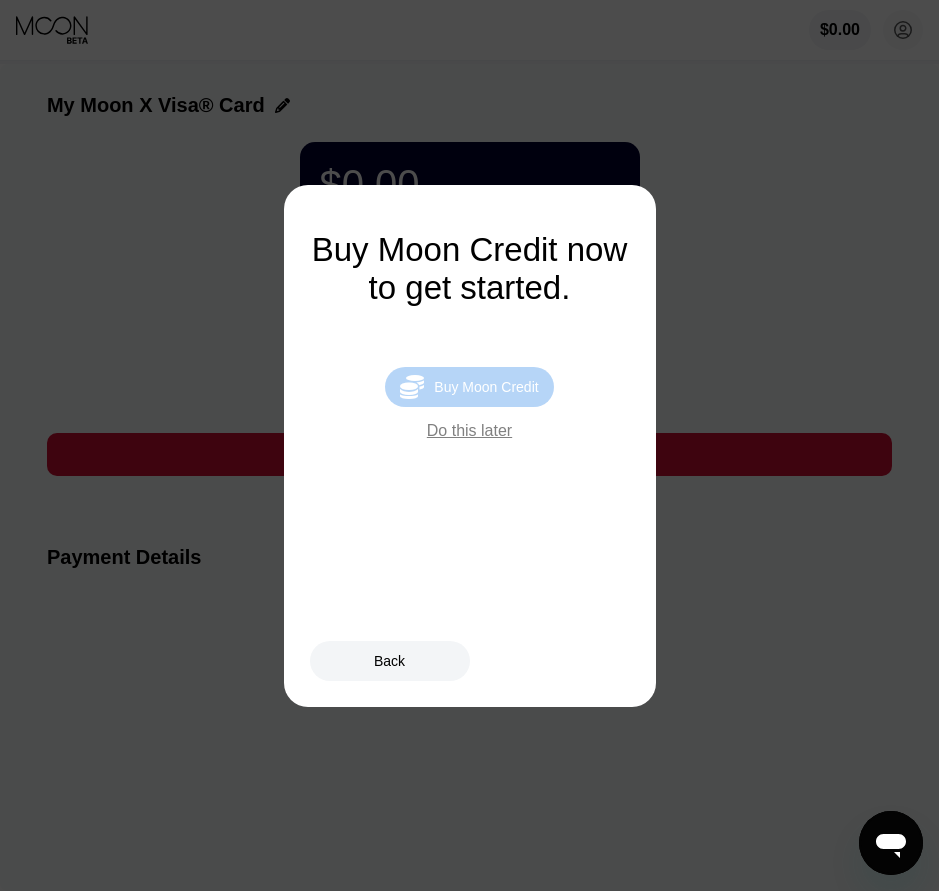 click on "Buy Moon Credit" at bounding box center (486, 387) 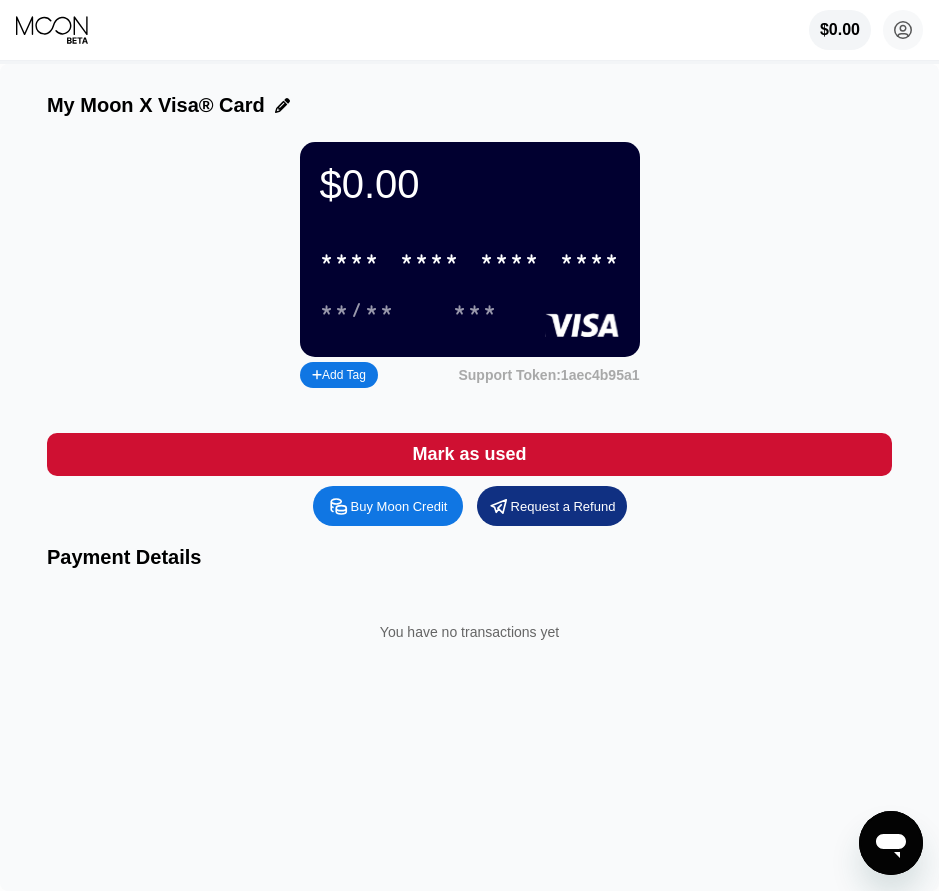 type on "0" 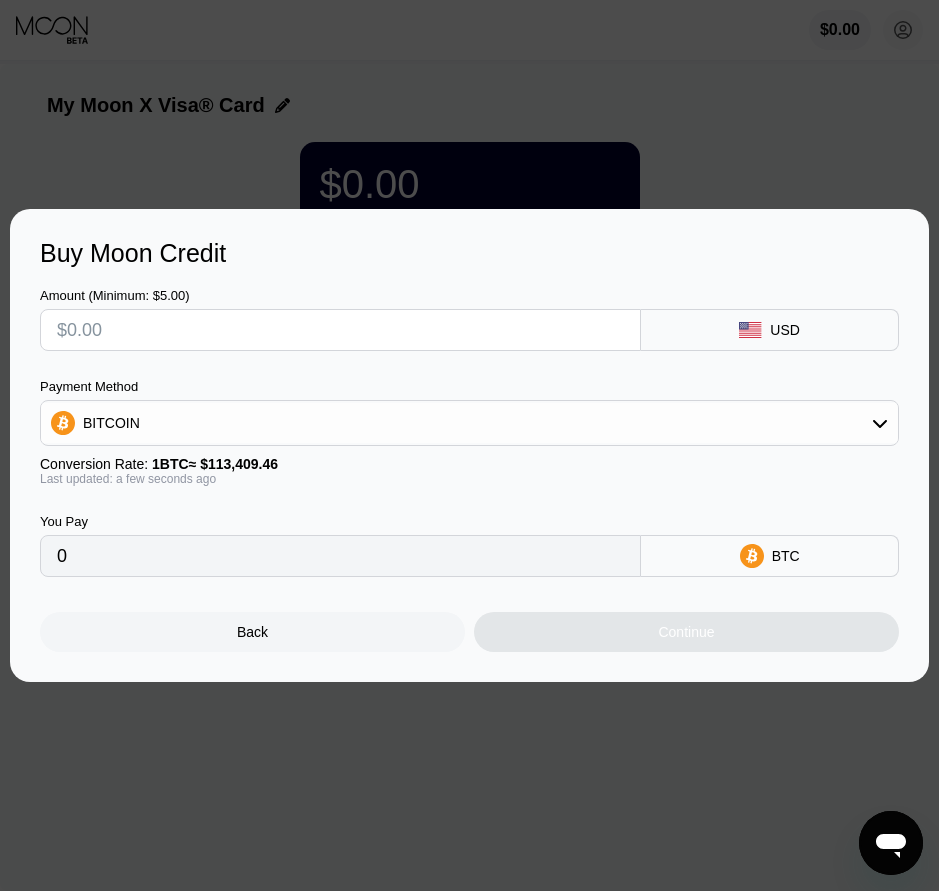 click at bounding box center (340, 330) 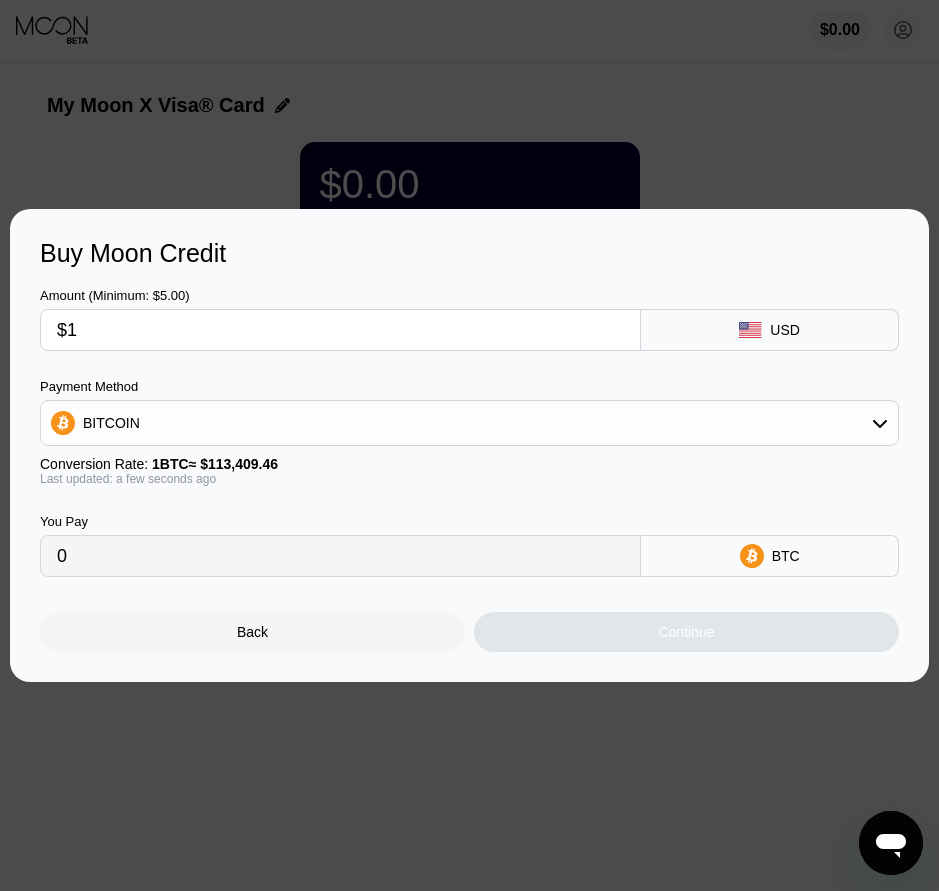 type on "0.00000882" 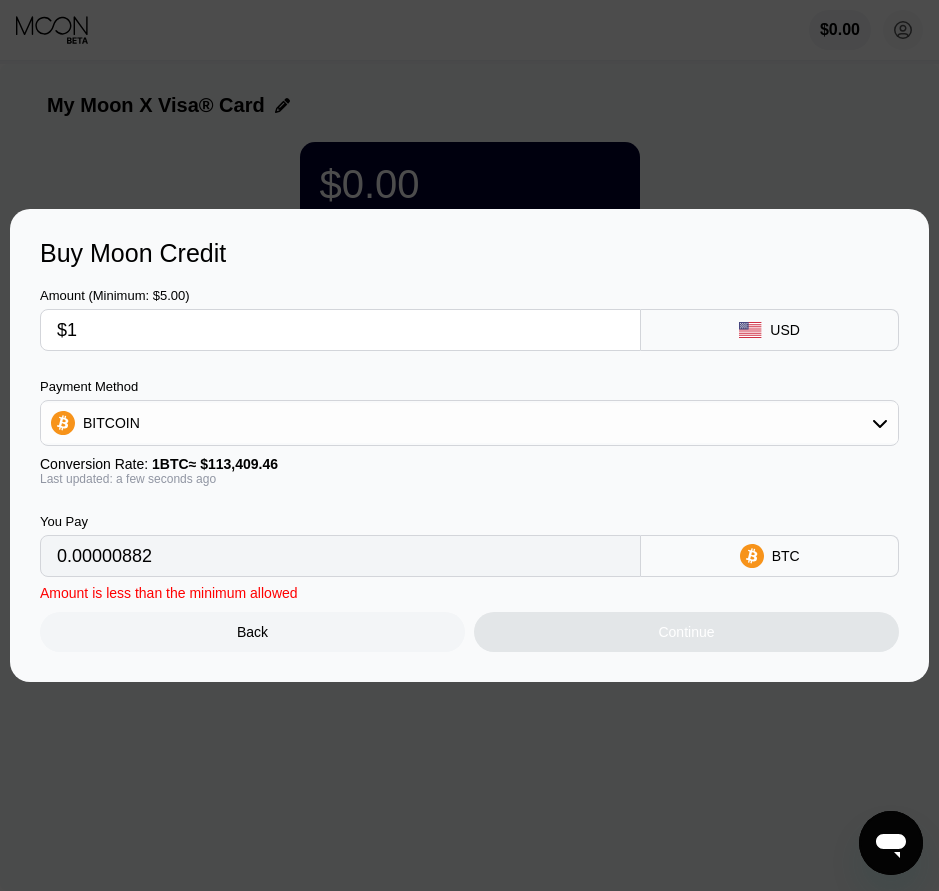 type on "$12" 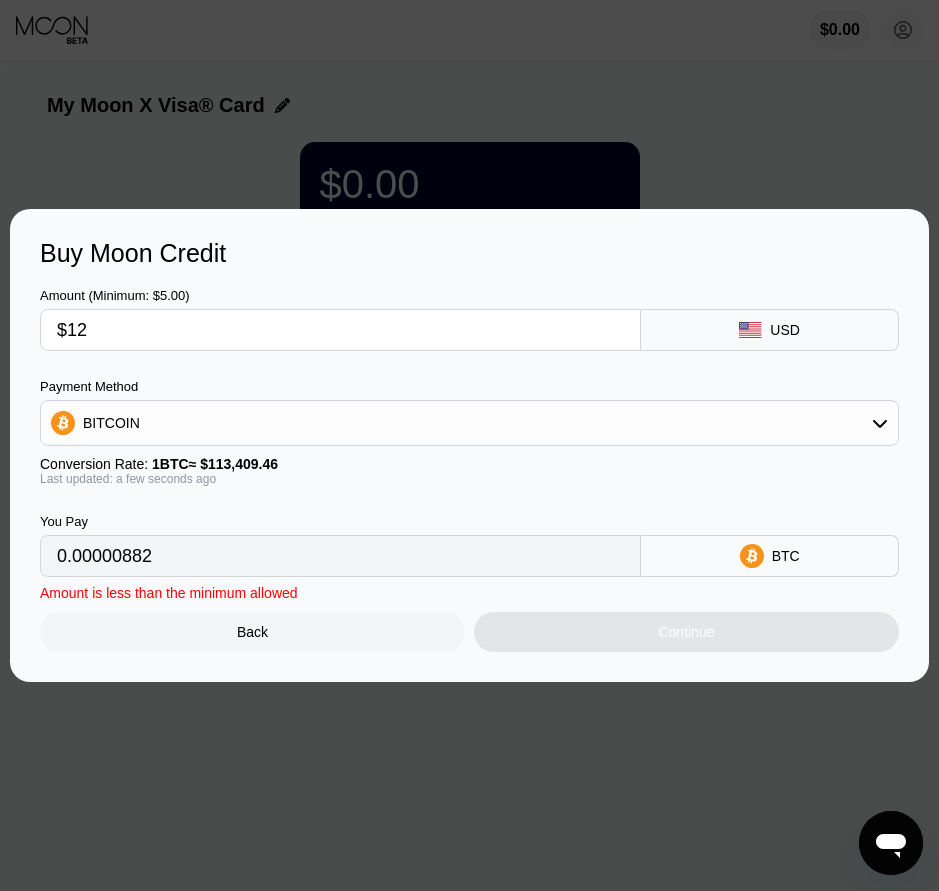 type on "0.00010582" 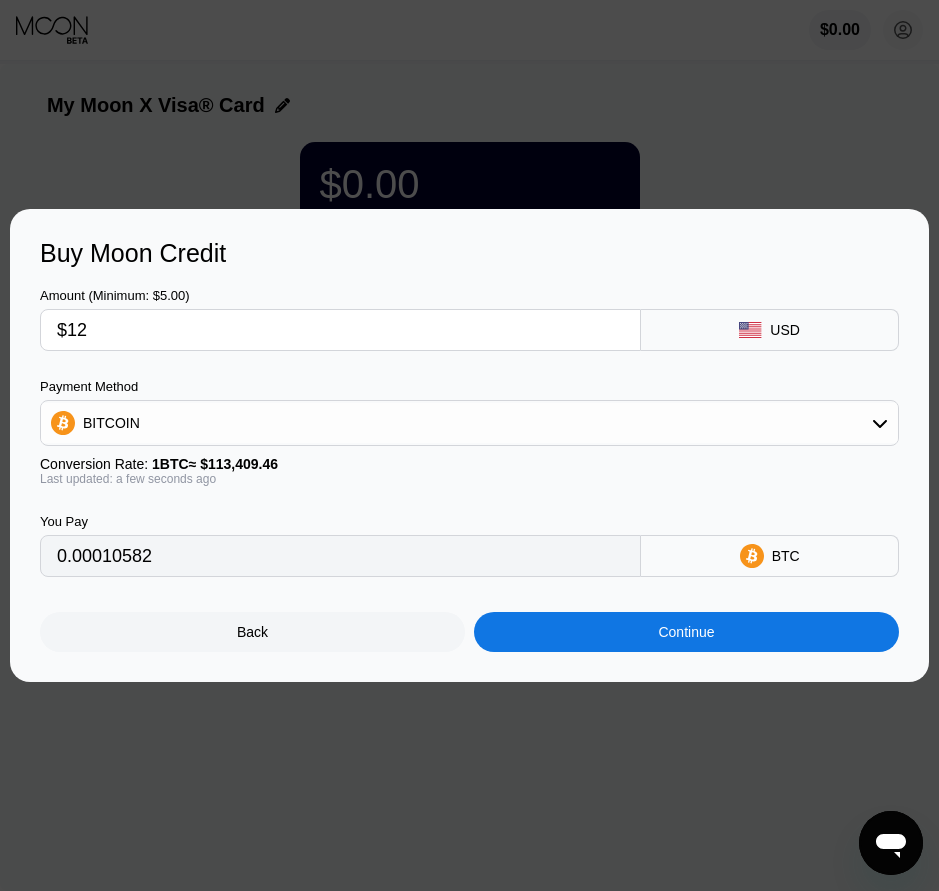 type on "$12" 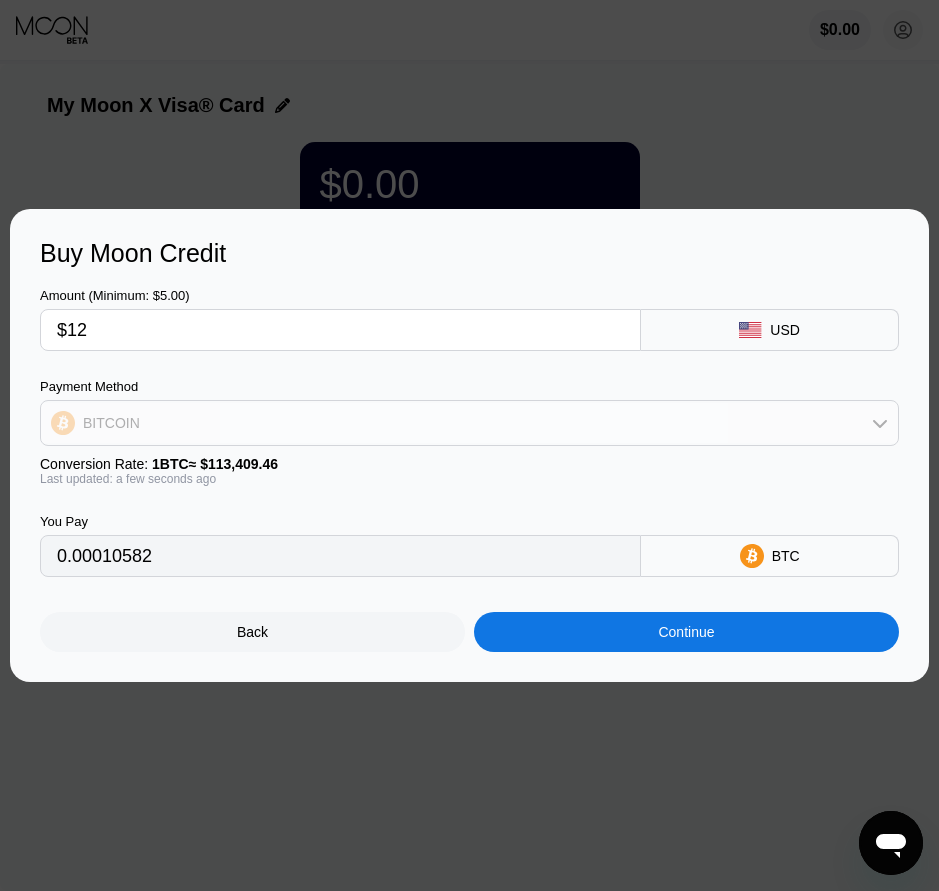 click on "BITCOIN" at bounding box center [469, 423] 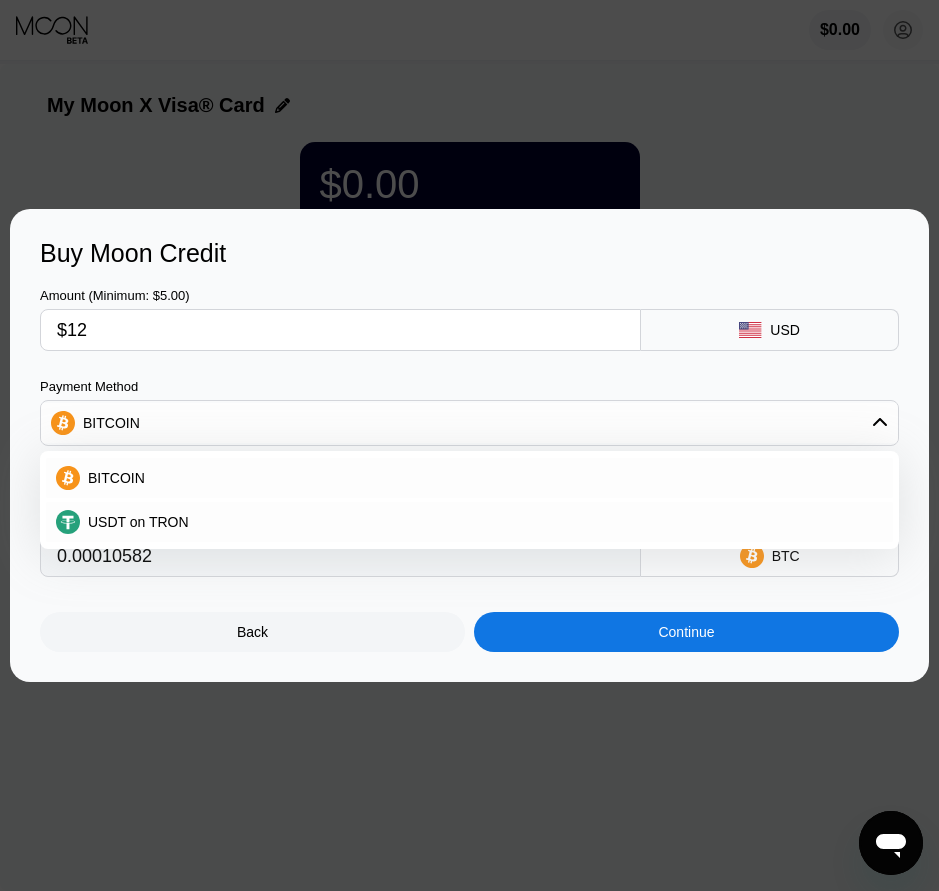 click on "USDT on TRON" at bounding box center (138, 522) 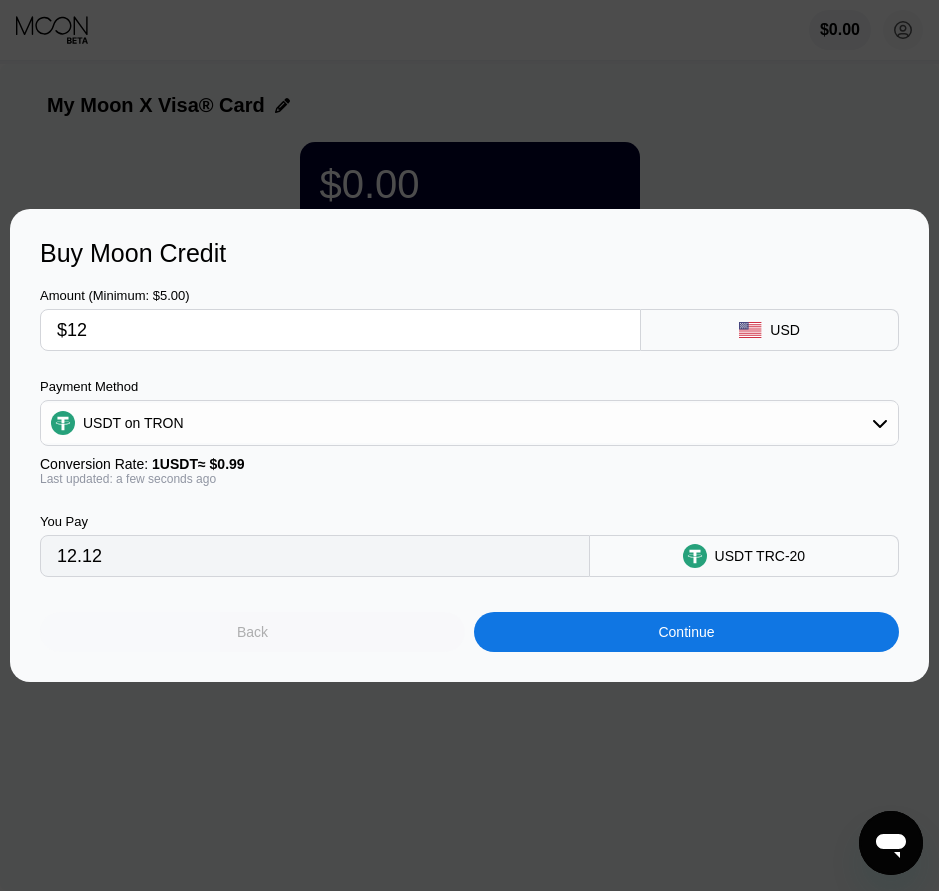 click on "Back" at bounding box center (252, 632) 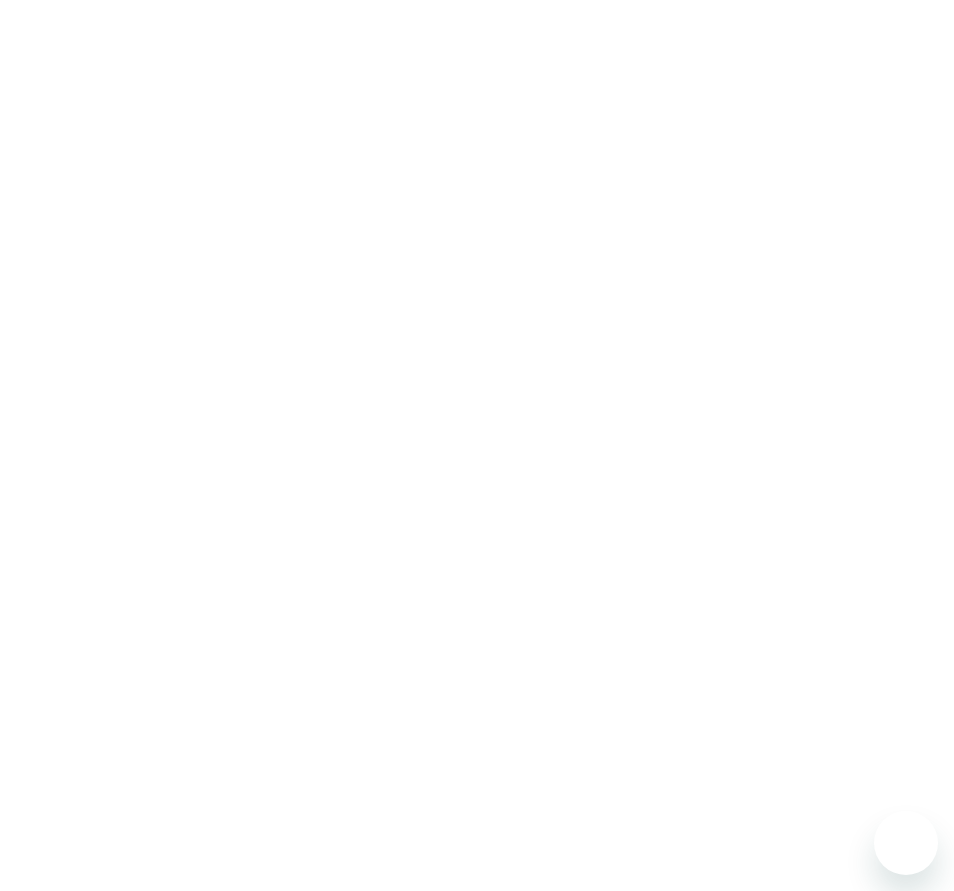scroll, scrollTop: 0, scrollLeft: 0, axis: both 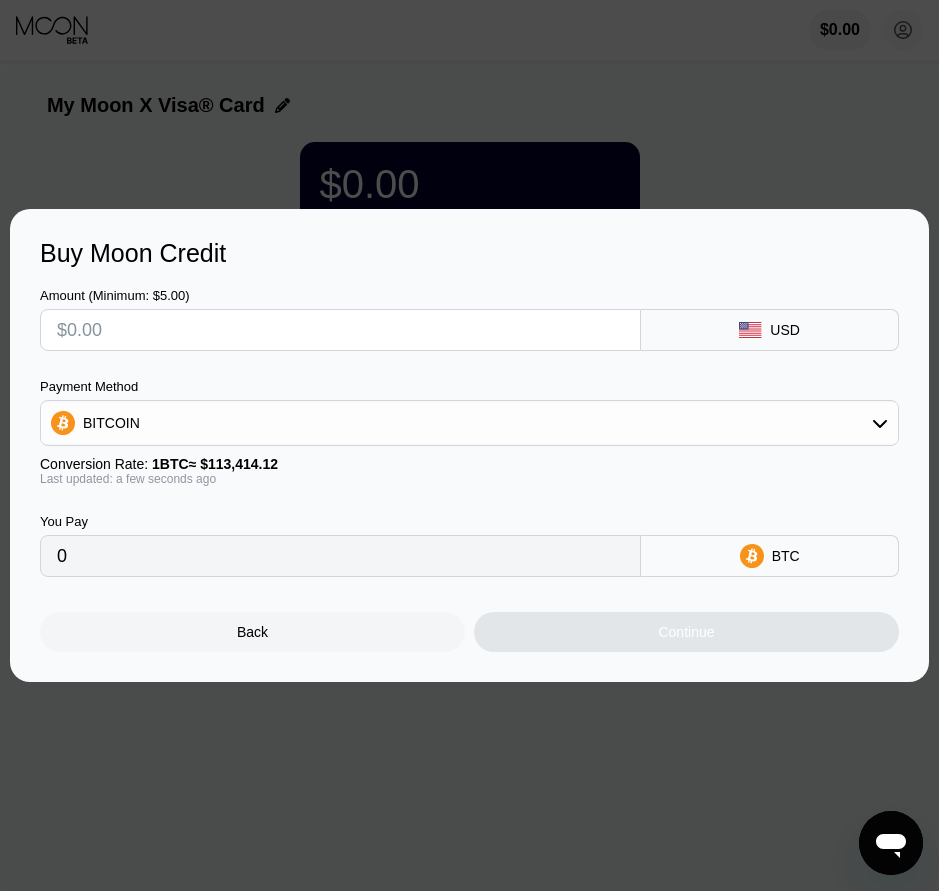 click at bounding box center (477, 445) 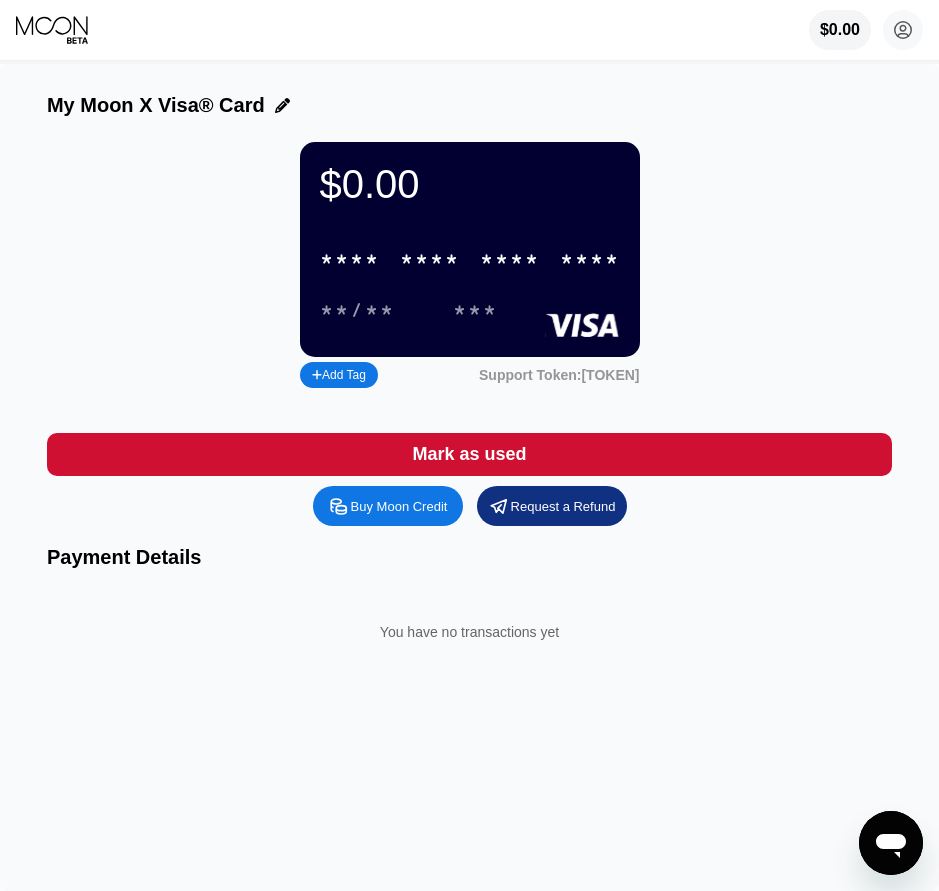 click on "* * * * * * * * * * * * ****" at bounding box center (470, 259) 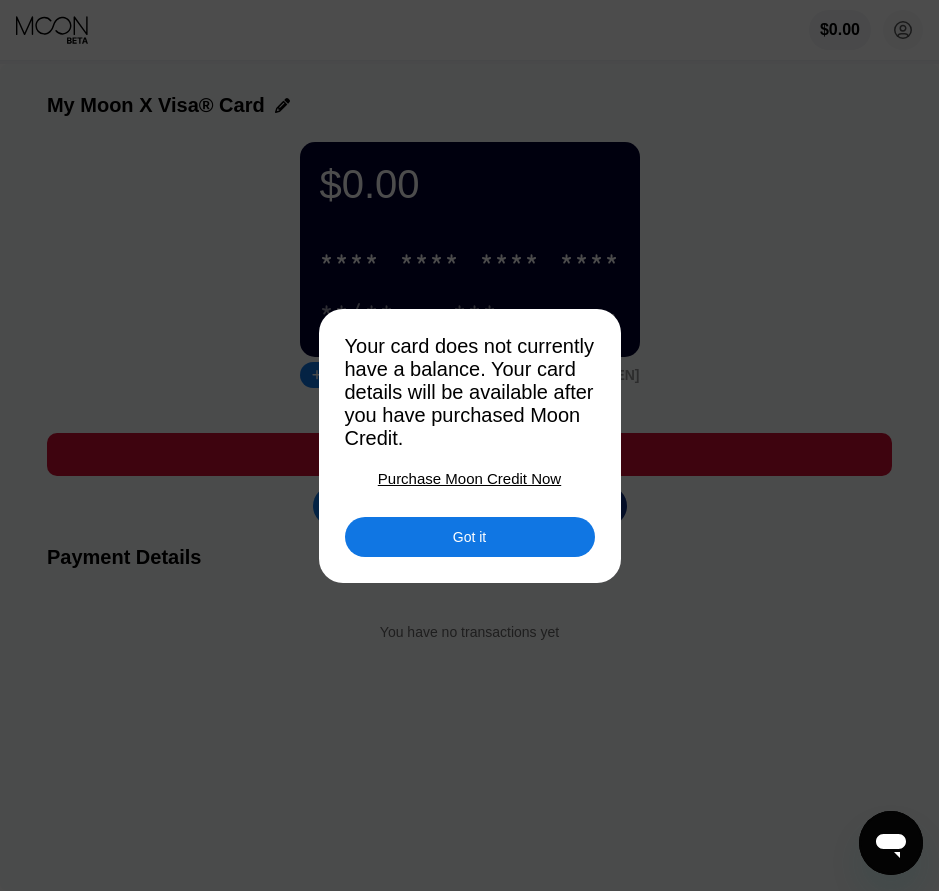 click on "Got it" at bounding box center [470, 537] 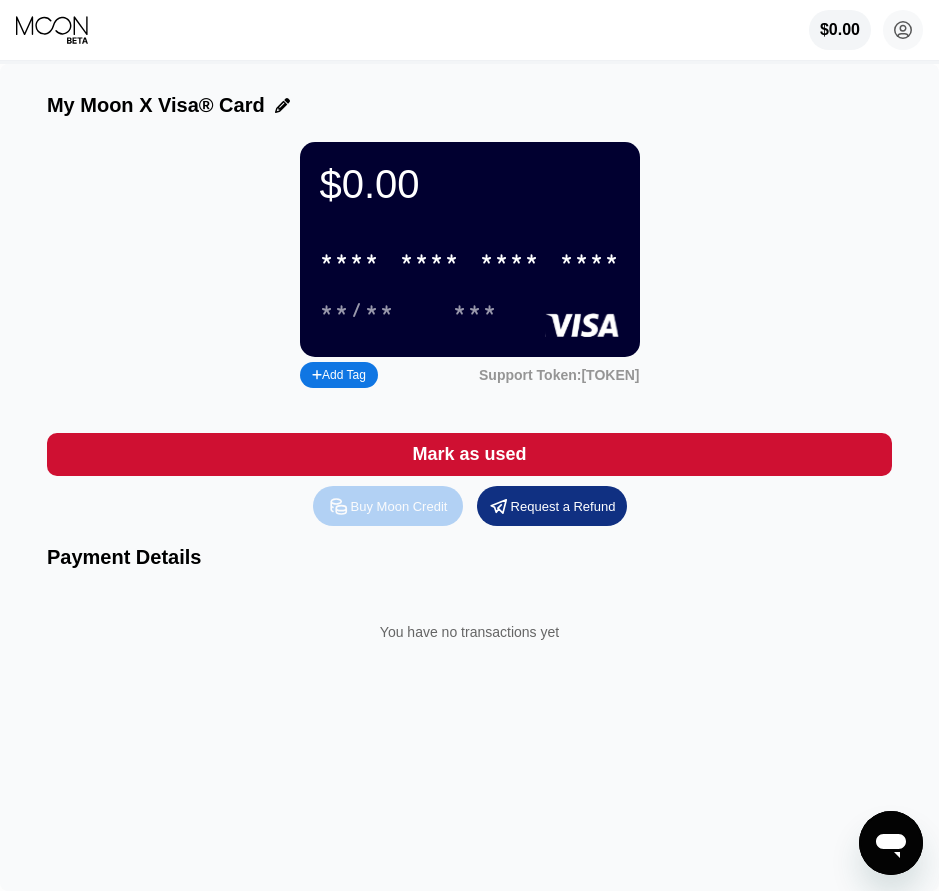 click on "Buy Moon Credit" at bounding box center [399, 506] 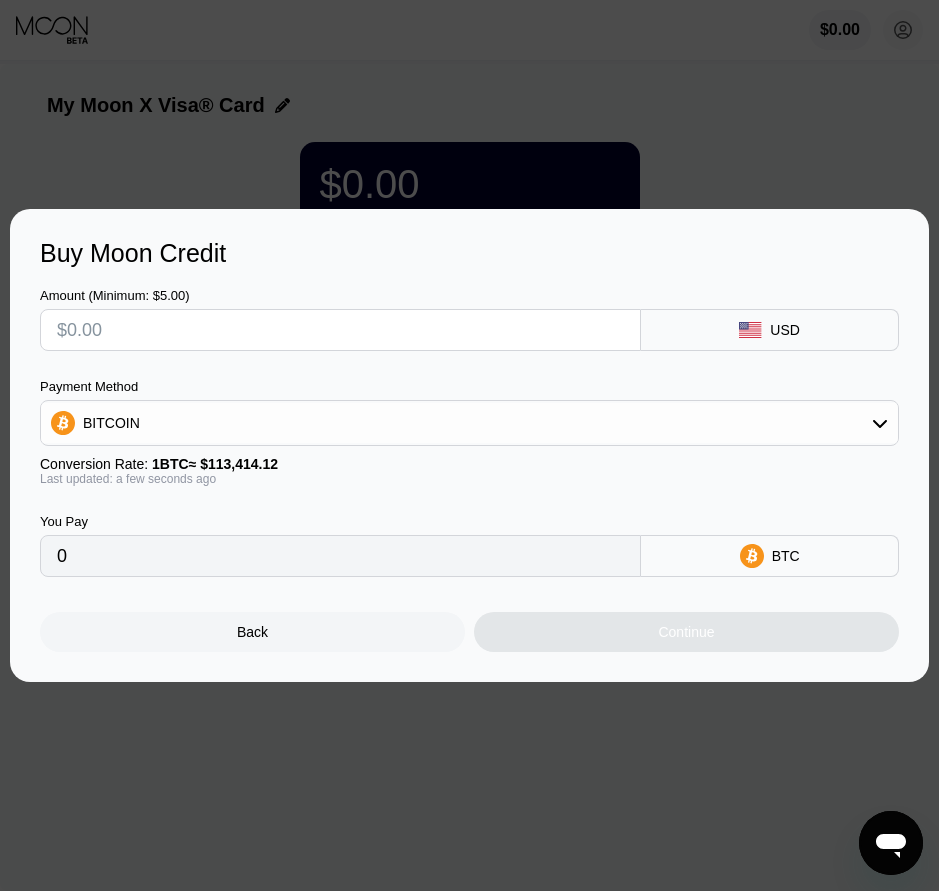 click at bounding box center [340, 330] 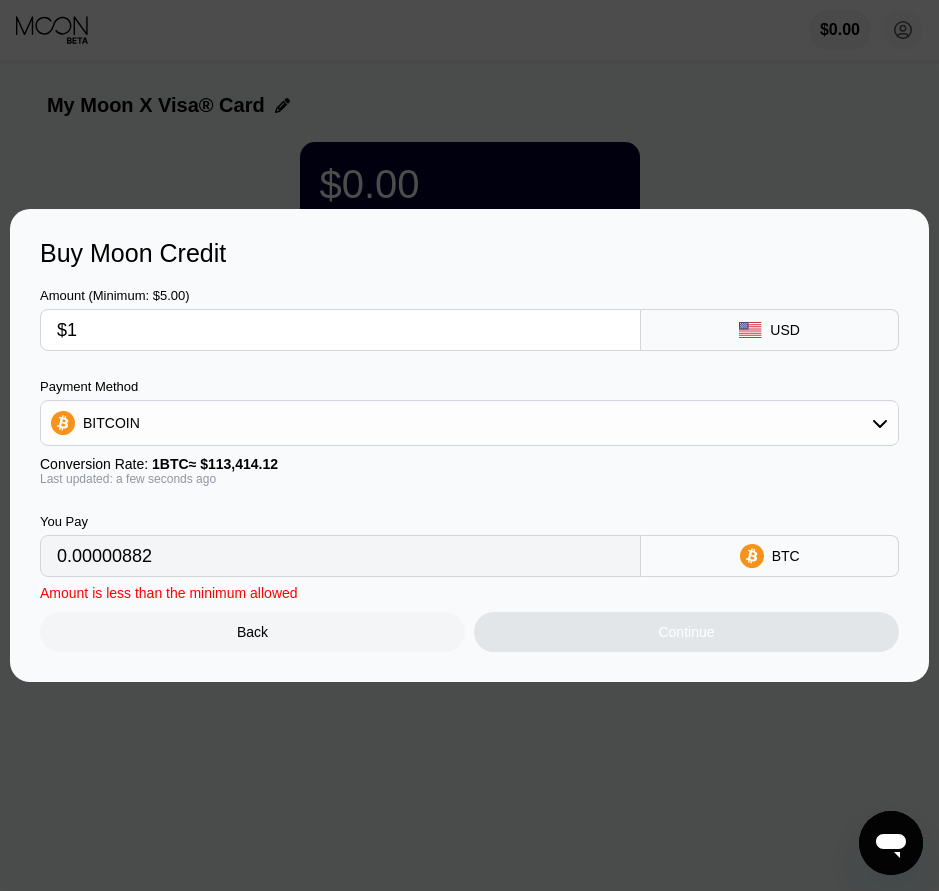 type on "0.00000882" 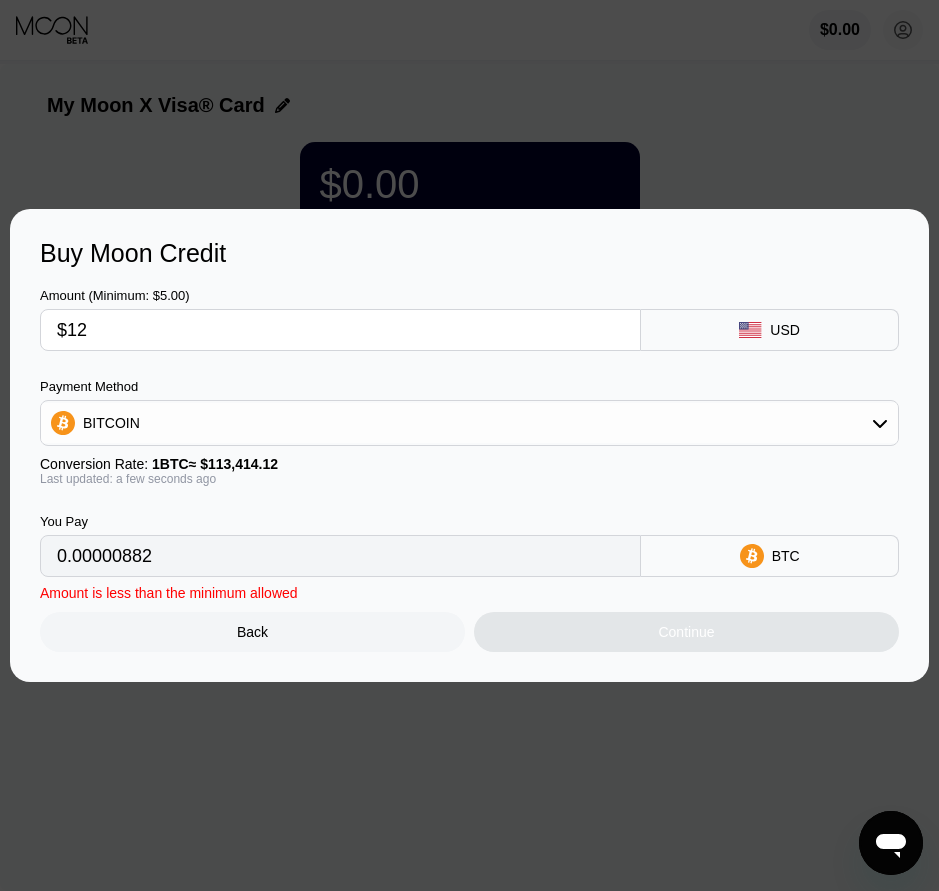 type on "0.00010581" 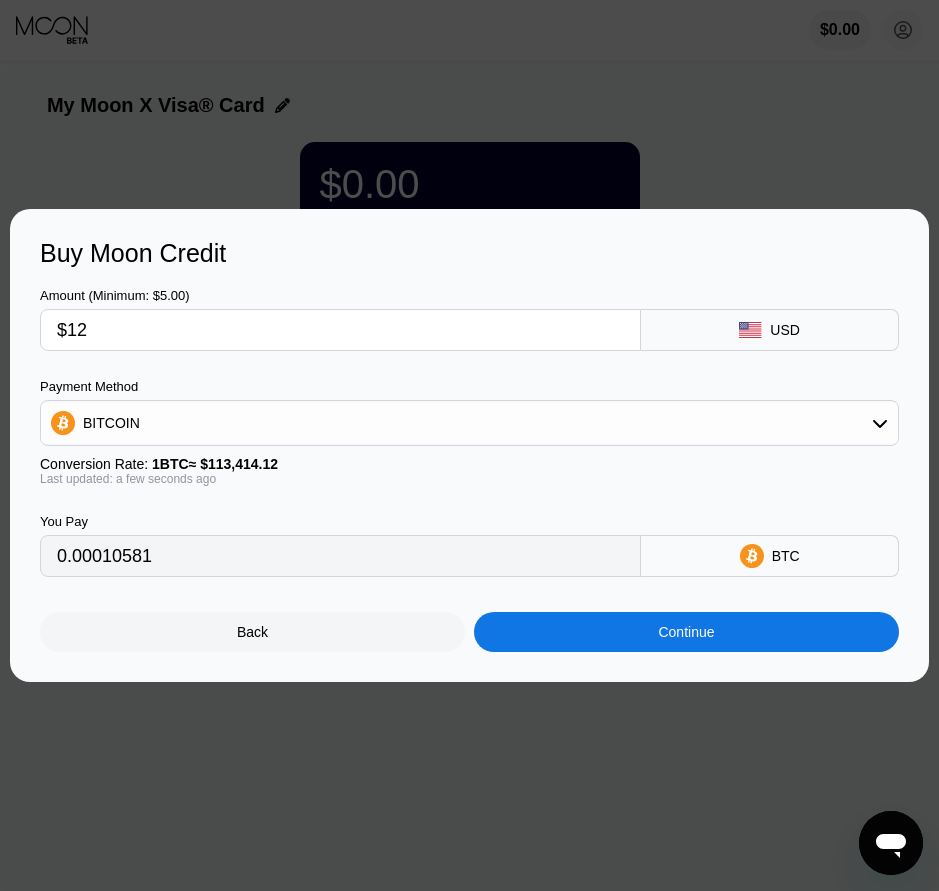 type on "$12" 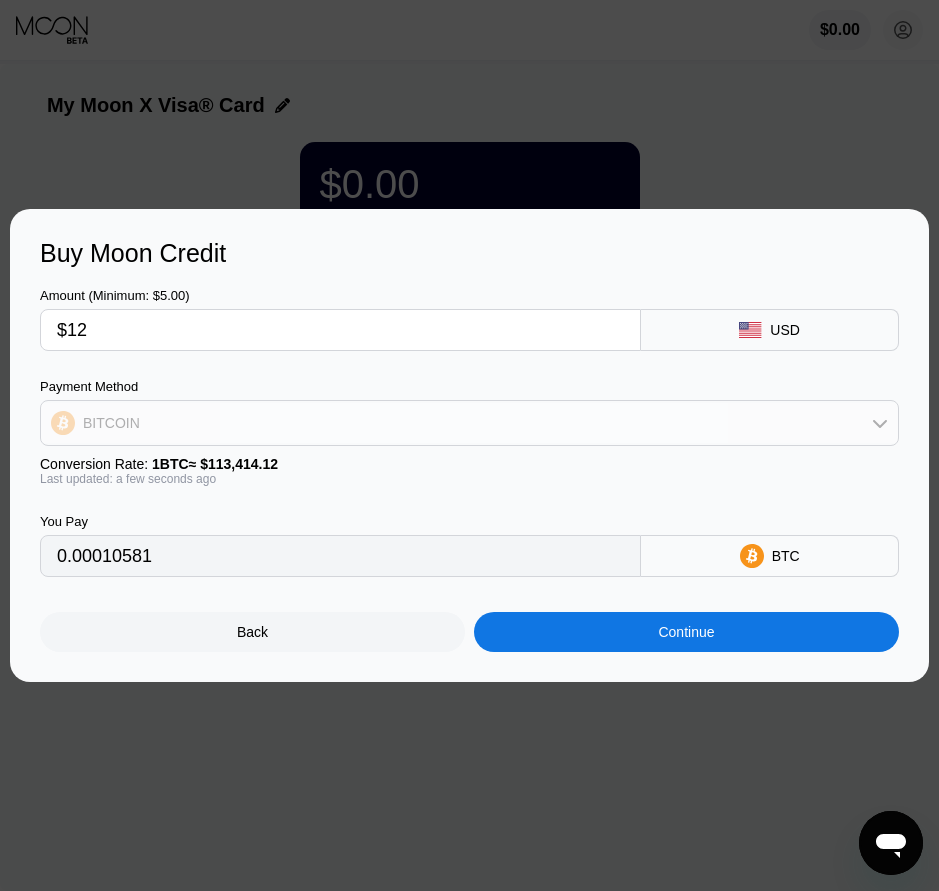 click on "BITCOIN" at bounding box center (469, 423) 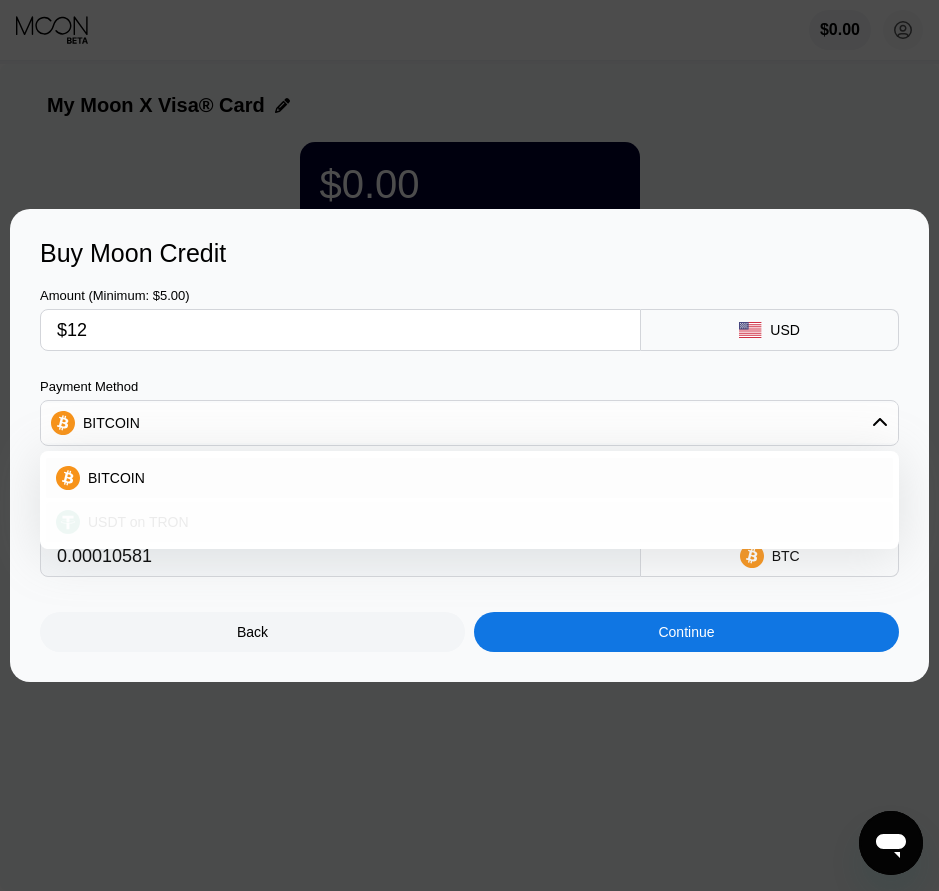 click on "USDT on TRON" at bounding box center [138, 522] 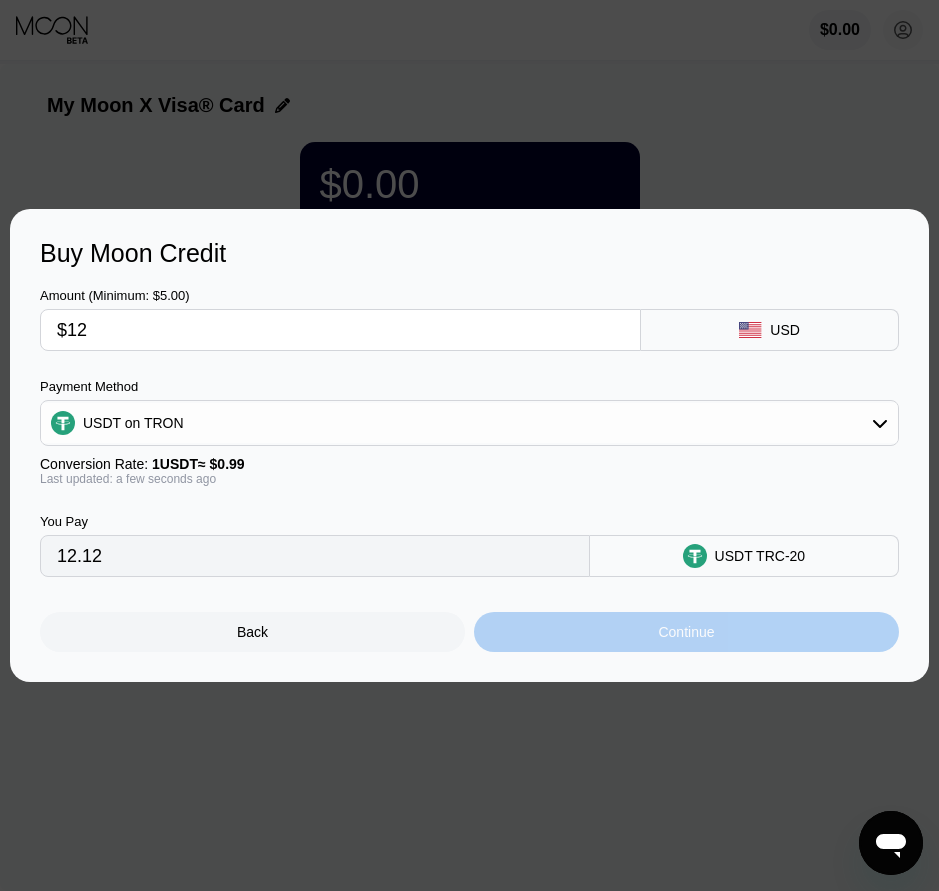 click on "Continue" at bounding box center [686, 632] 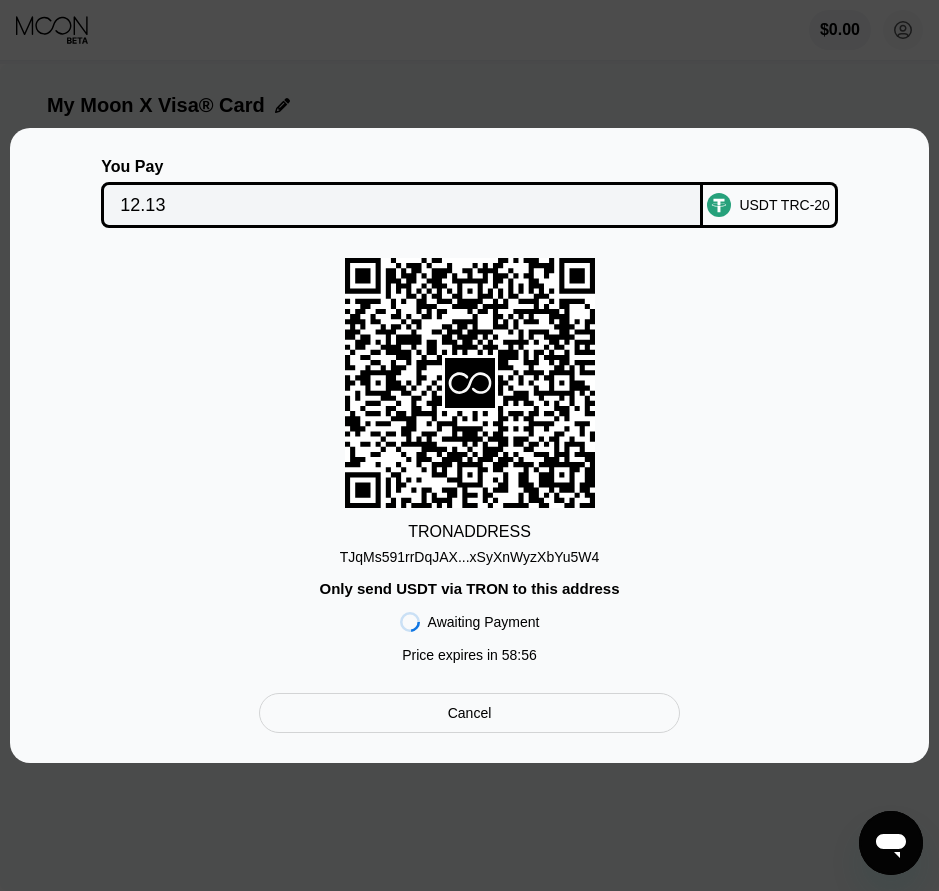click on "TJqMs591rrDqJAX...xSyXnWyzXbYu5W4" at bounding box center [470, 557] 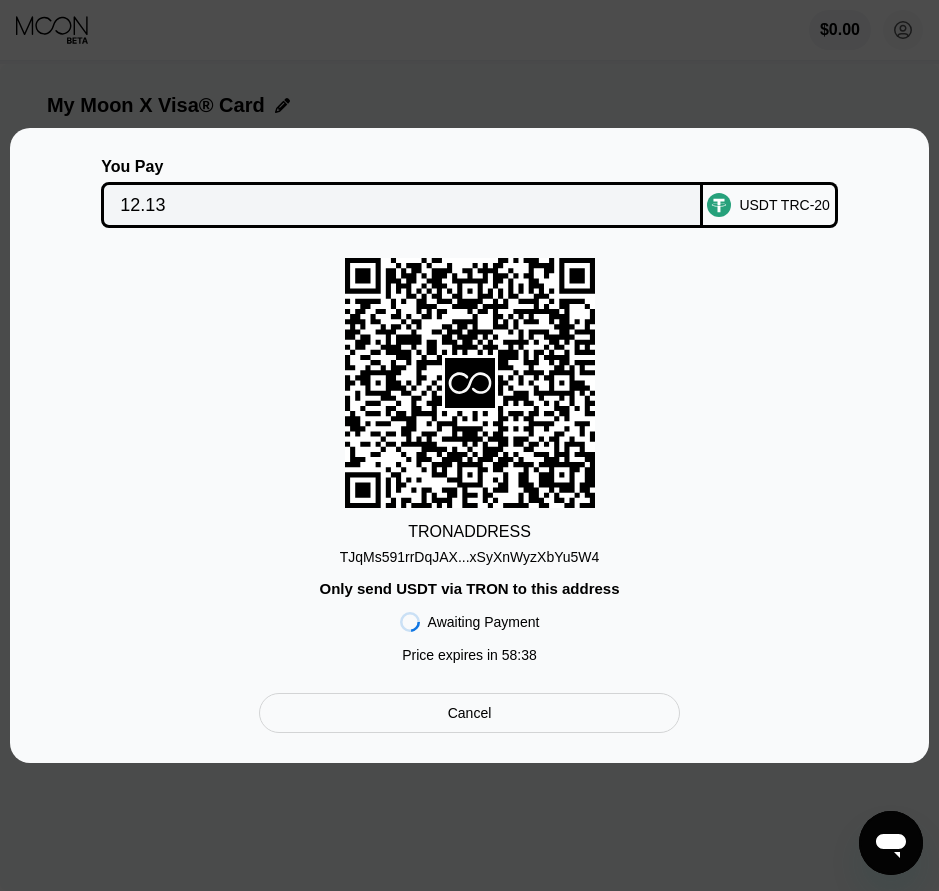 click on "12.13" at bounding box center [401, 205] 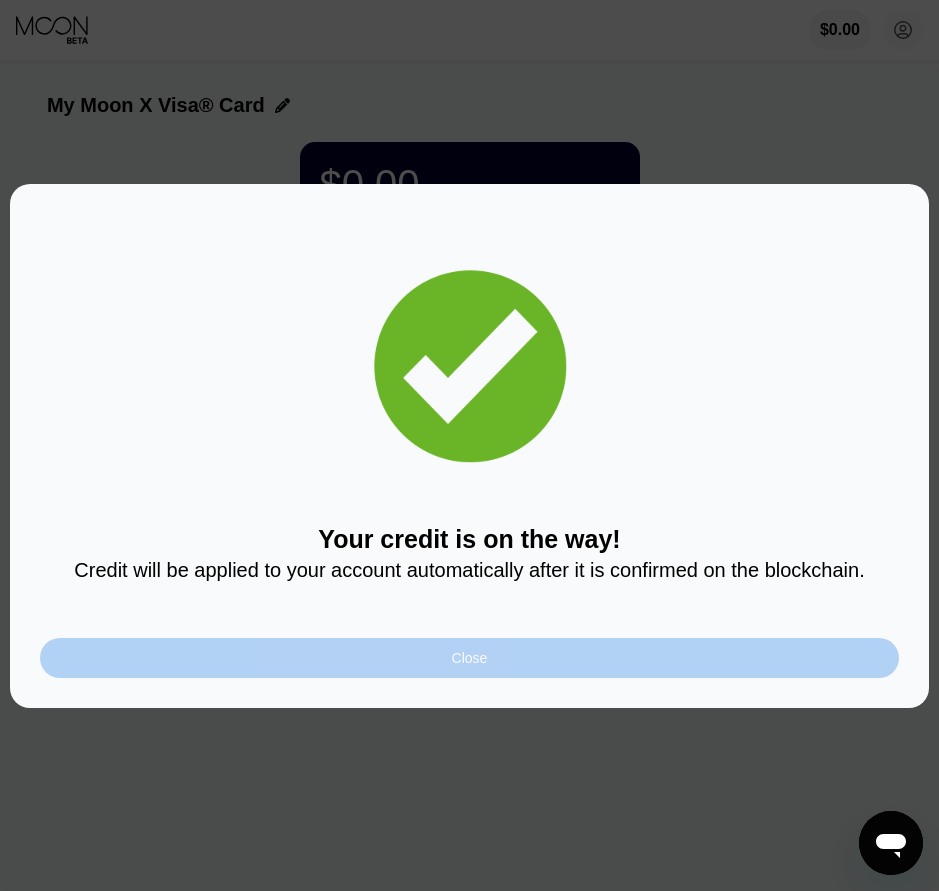 click on "Close" at bounding box center (470, 658) 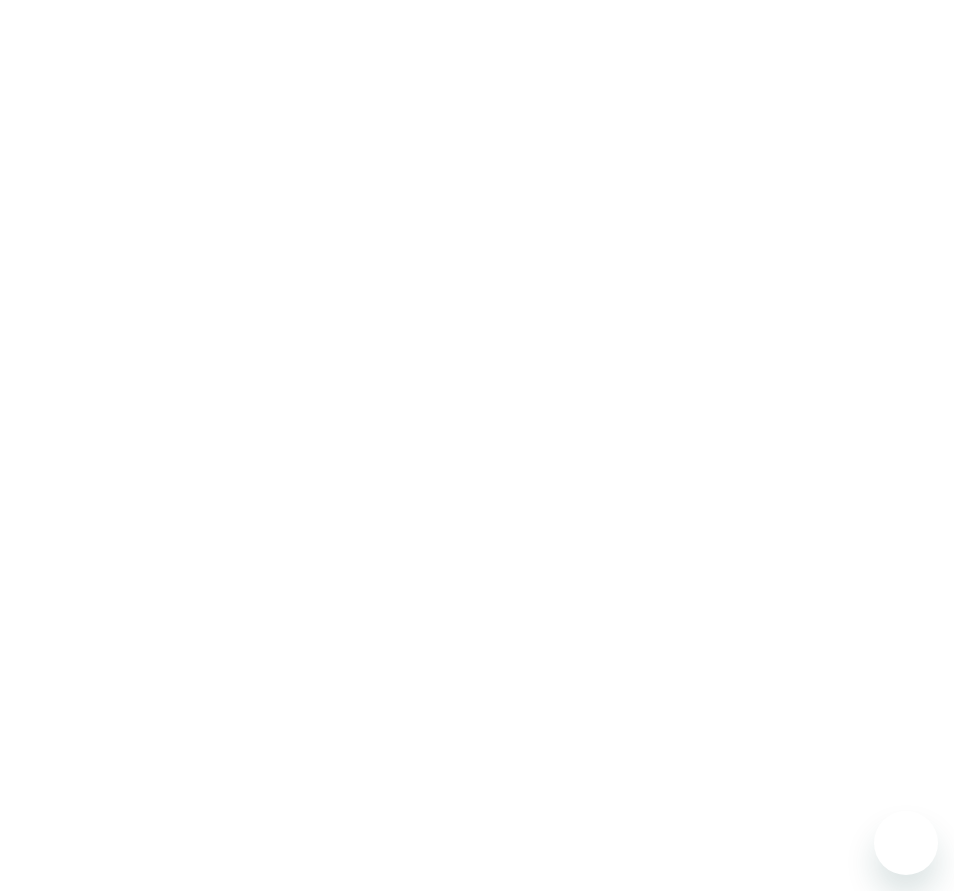 scroll, scrollTop: 0, scrollLeft: 0, axis: both 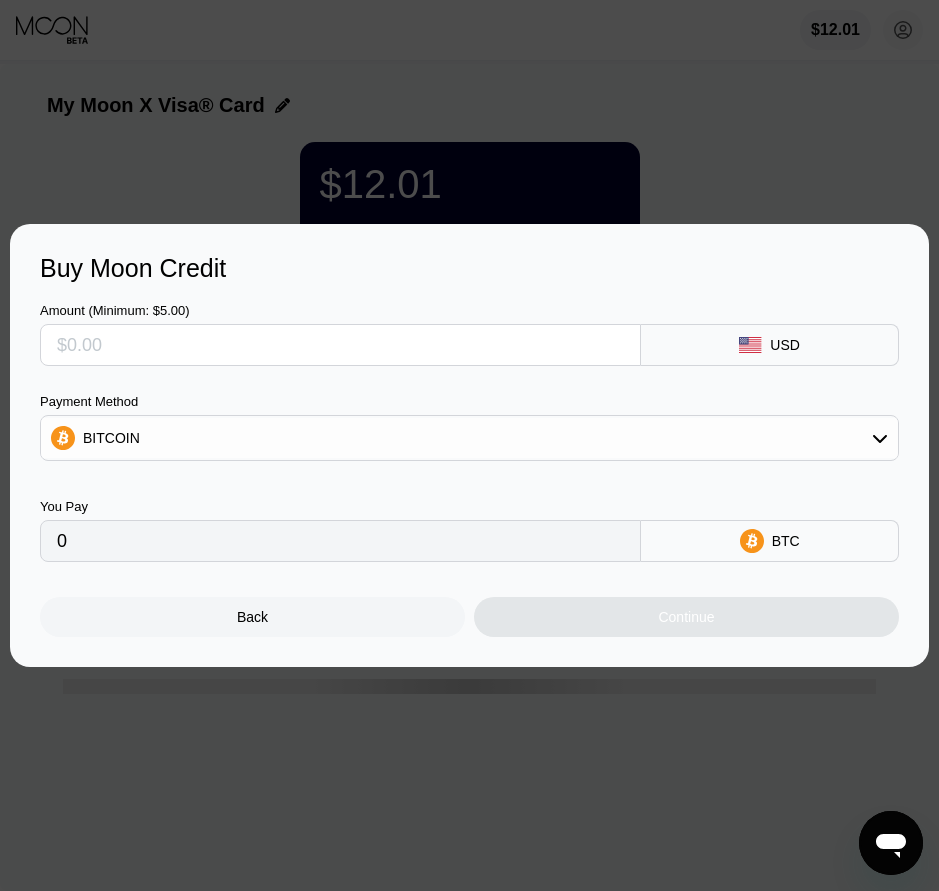 click at bounding box center (477, 445) 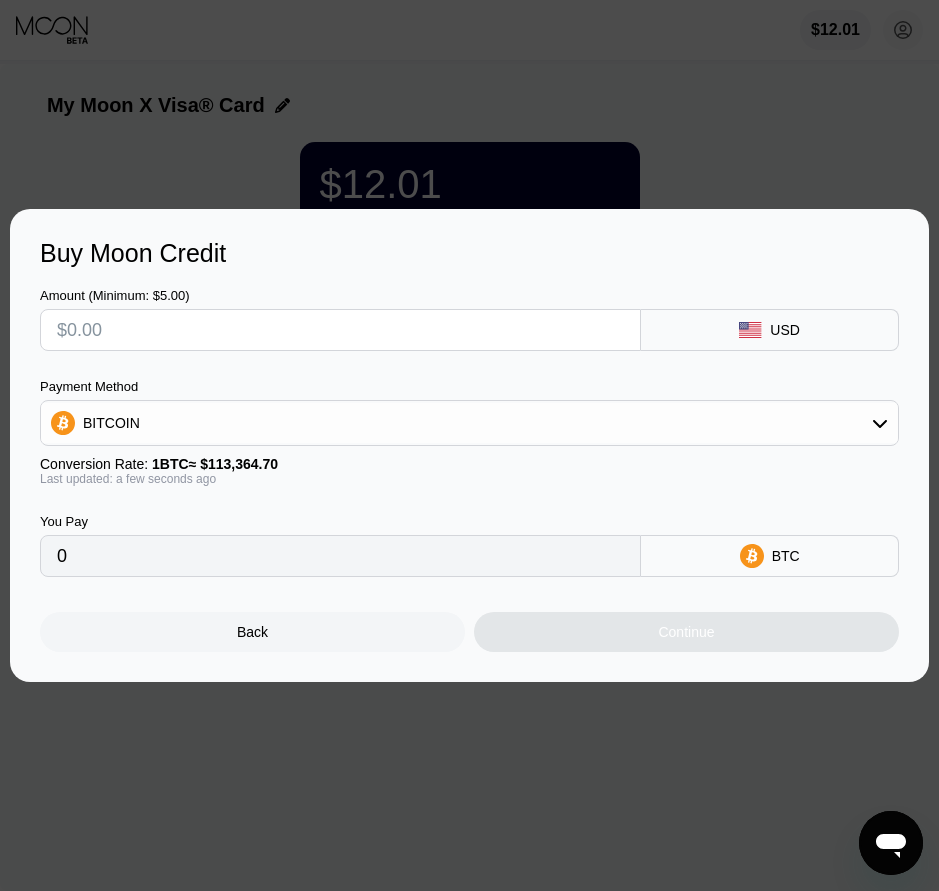 click at bounding box center [477, 445] 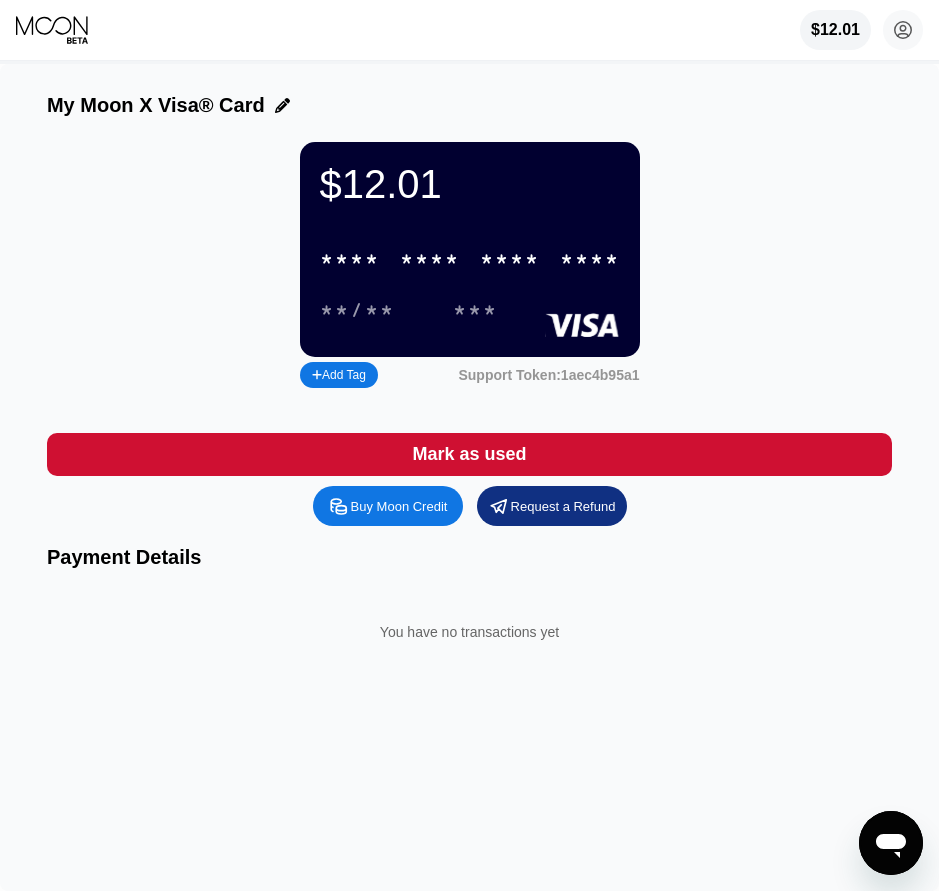 click on "* * * *" at bounding box center [430, 260] 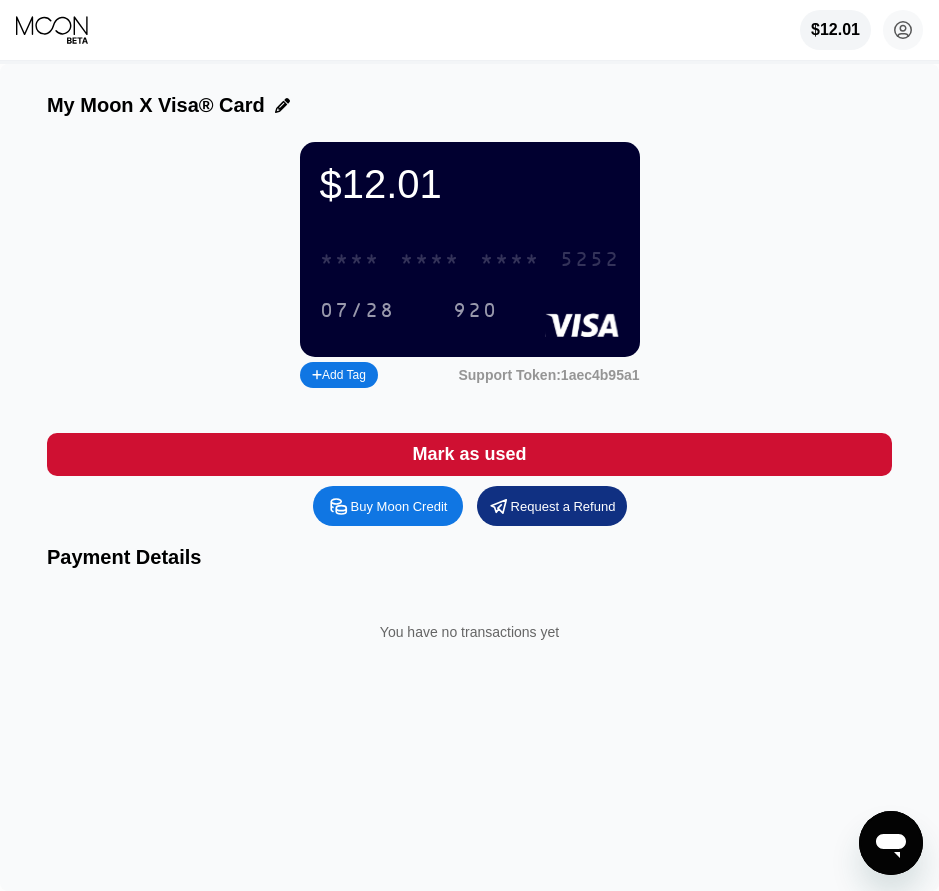 click on "* * * *" at bounding box center [430, 260] 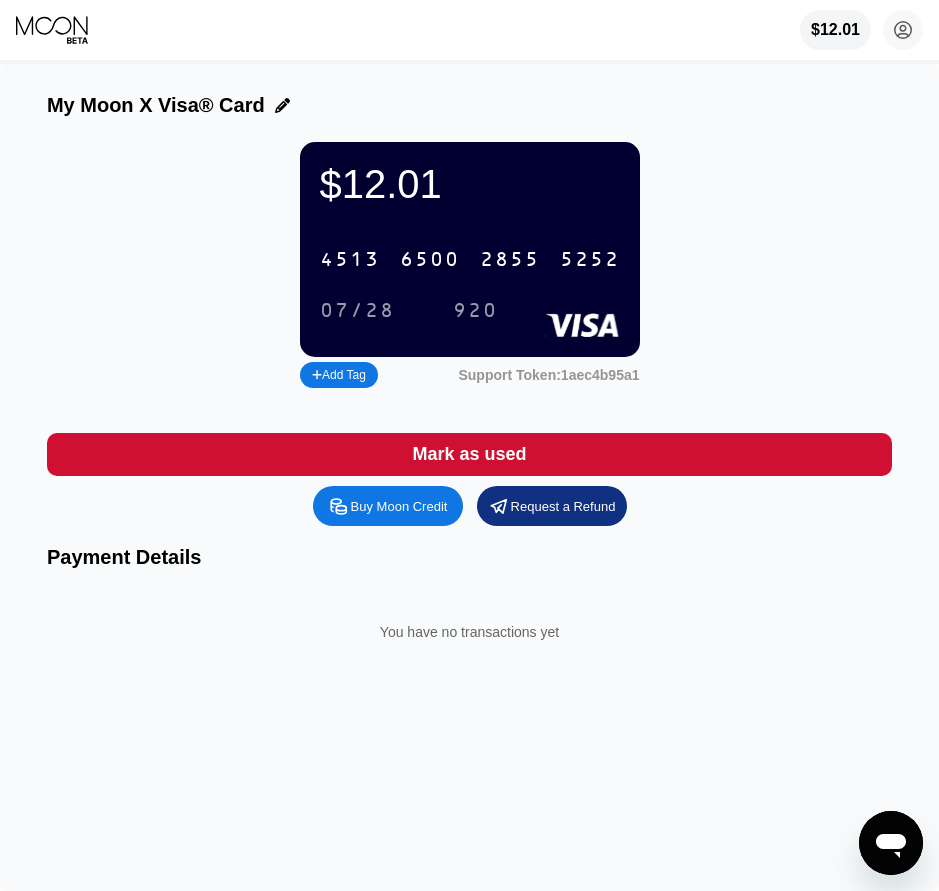 click on "My Moon X Visa® Card $12.01 [CARD NUMBER] [DATE] 920 Add Tag Support Token: 1aec4b95a1 Mark as used Buy Moon Credit Request a Refund Payment Details You have no transactions yet" at bounding box center (469, 477) 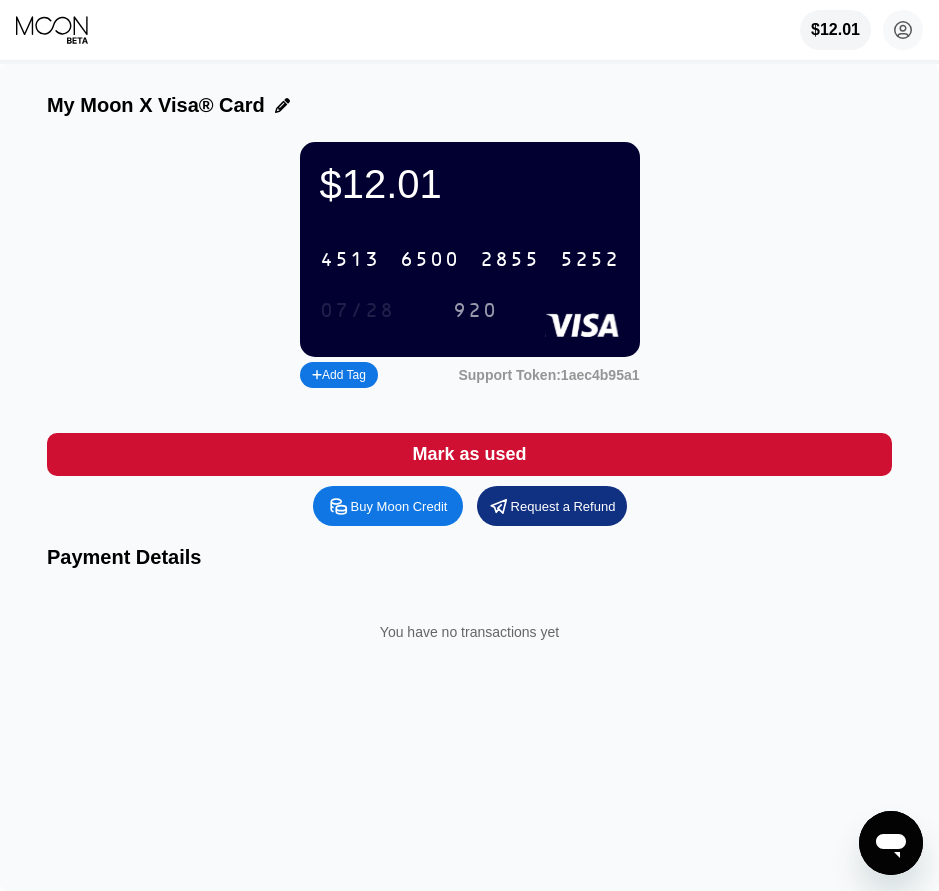 click on "07/28" at bounding box center [357, 311] 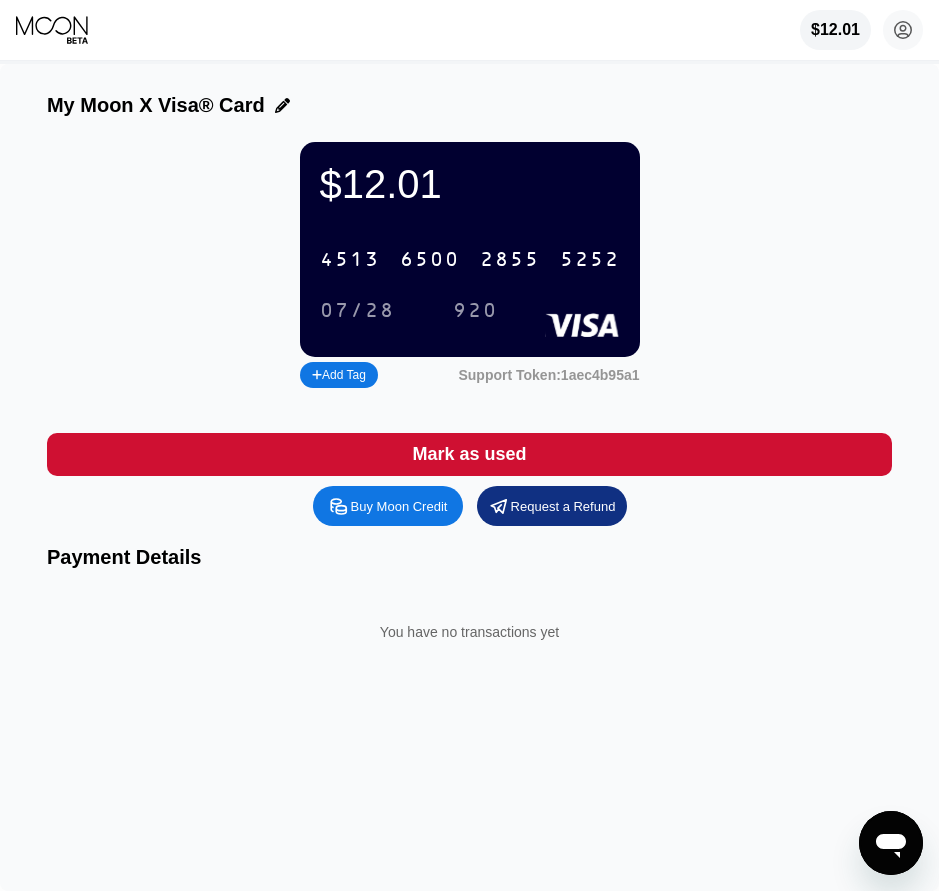 click on "My Moon X Visa® Card $12.01 4513 6500 2855 5252 07/28 920  Add Tag Support Token:  1aec4b95a1 Mark as used Buy Moon Credit Request a Refund Payment Details You have no transactions yet" at bounding box center (469, 477) 